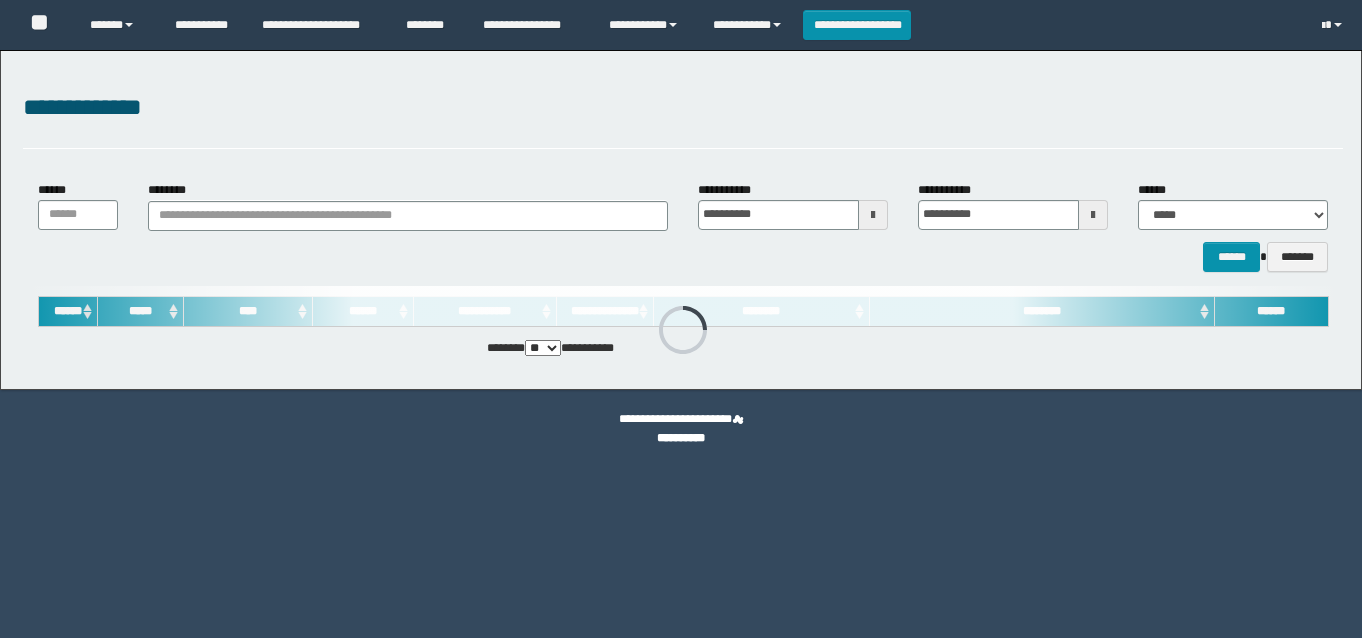 scroll, scrollTop: 0, scrollLeft: 0, axis: both 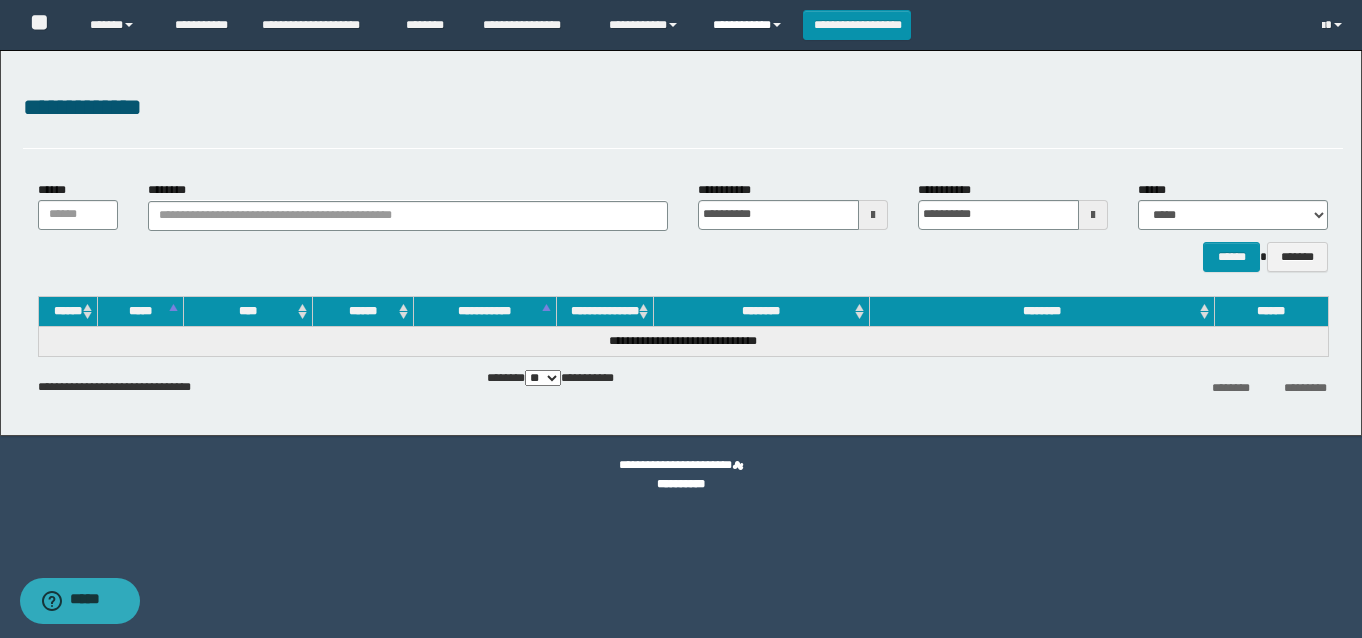 click on "**********" at bounding box center [750, 25] 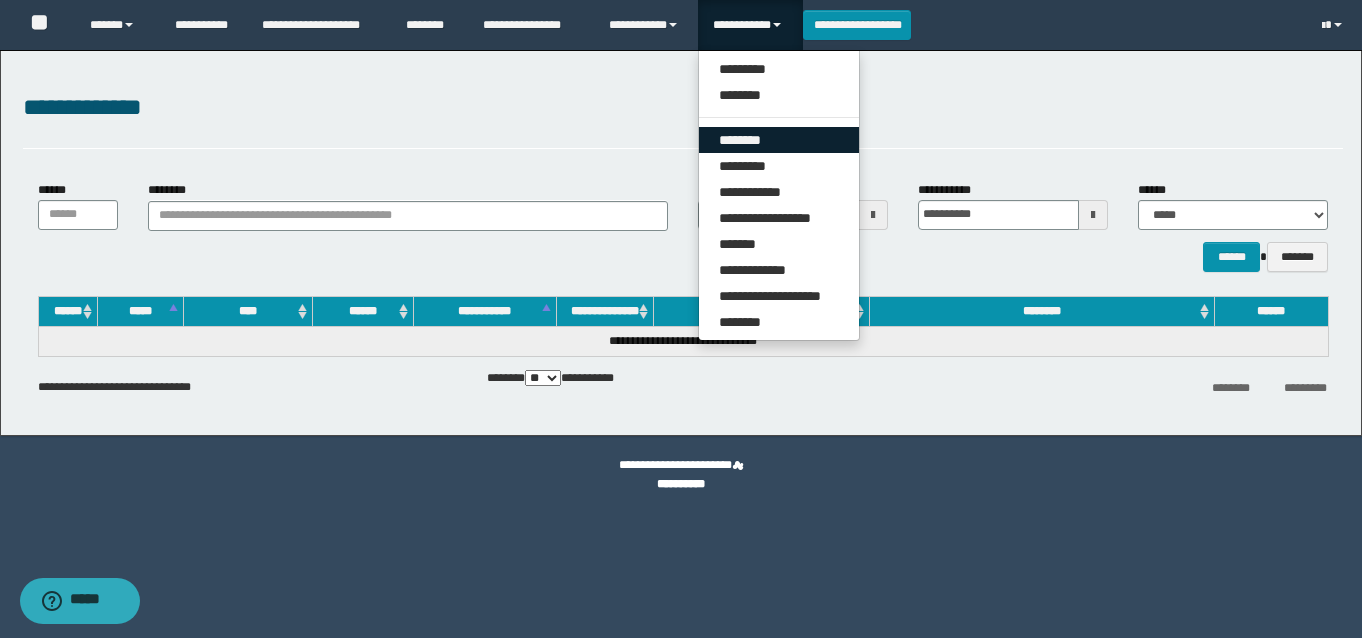 click on "********" at bounding box center [779, 140] 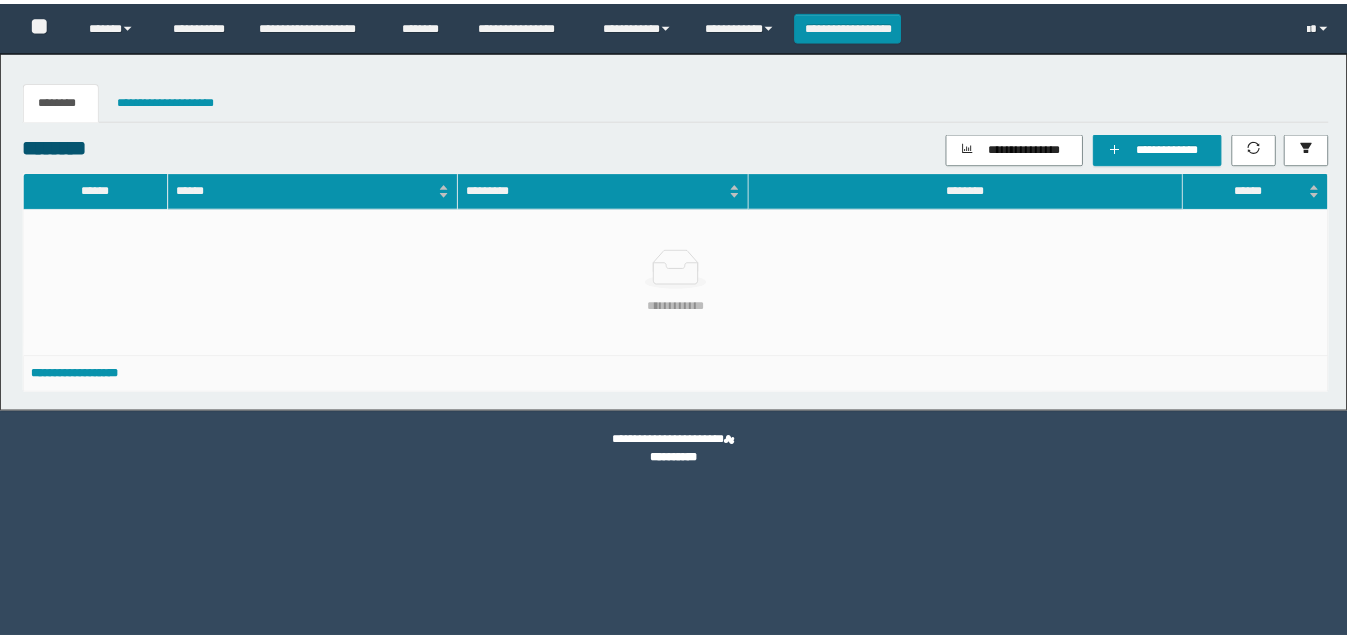 scroll, scrollTop: 0, scrollLeft: 0, axis: both 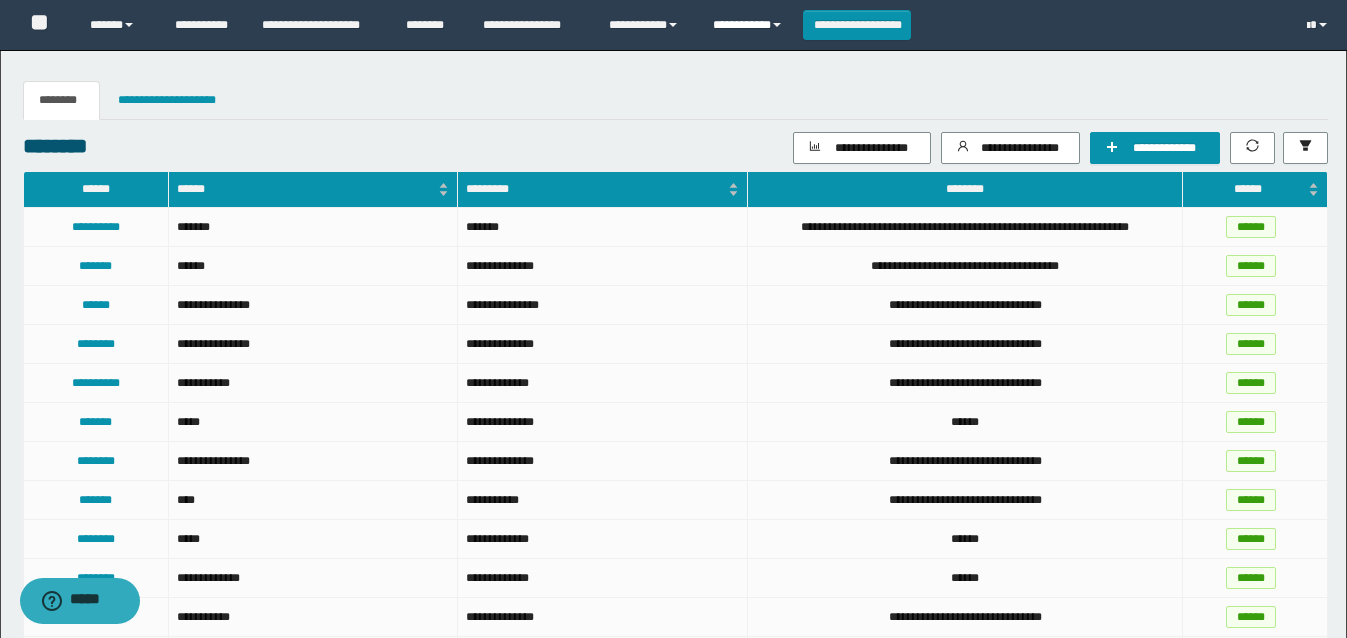 click on "**********" at bounding box center [750, 25] 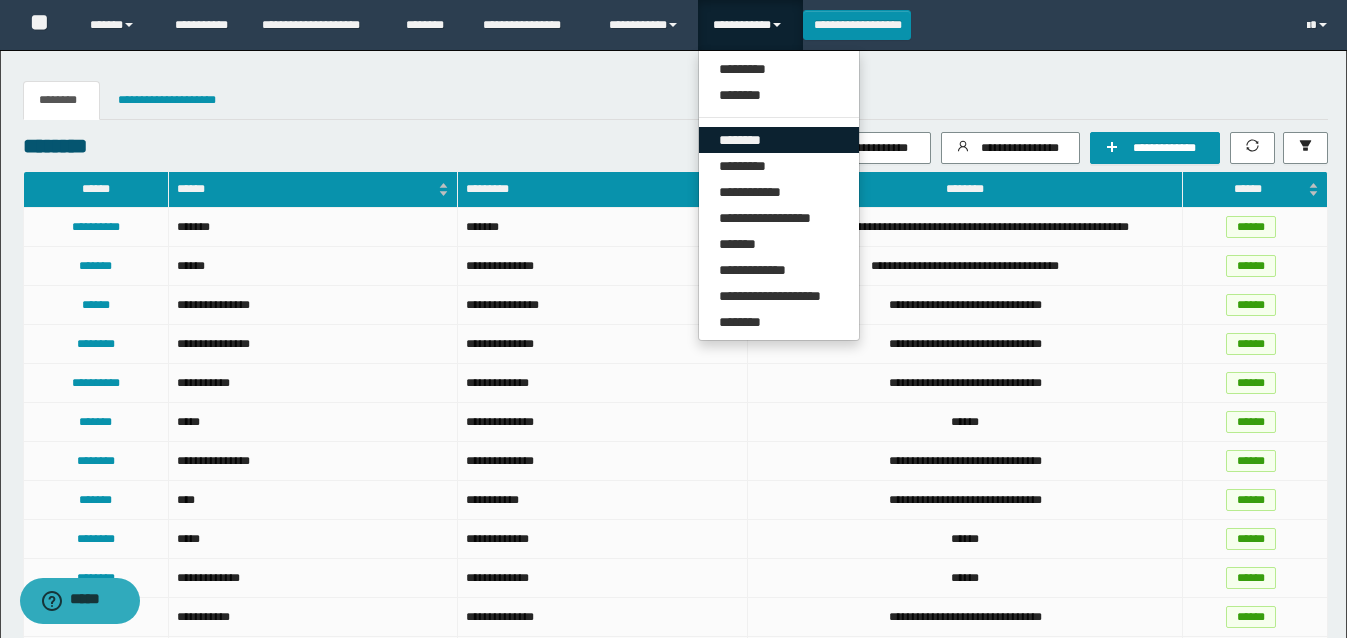 click on "********" at bounding box center [779, 140] 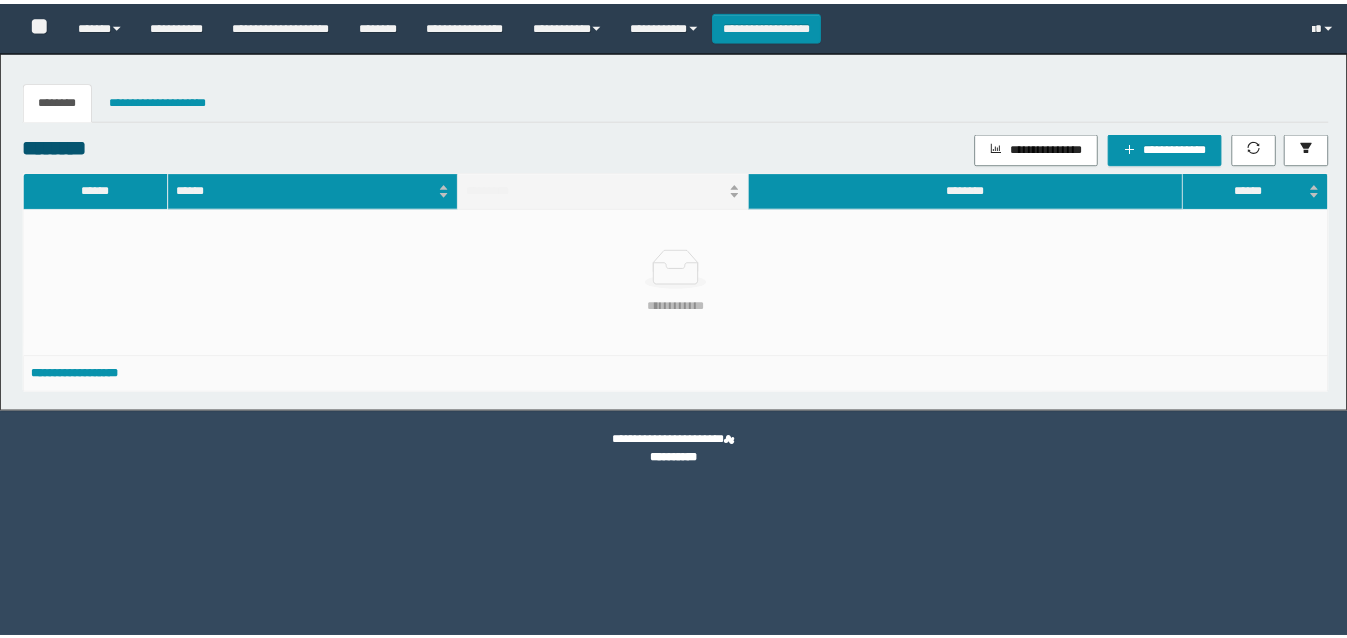 scroll, scrollTop: 0, scrollLeft: 0, axis: both 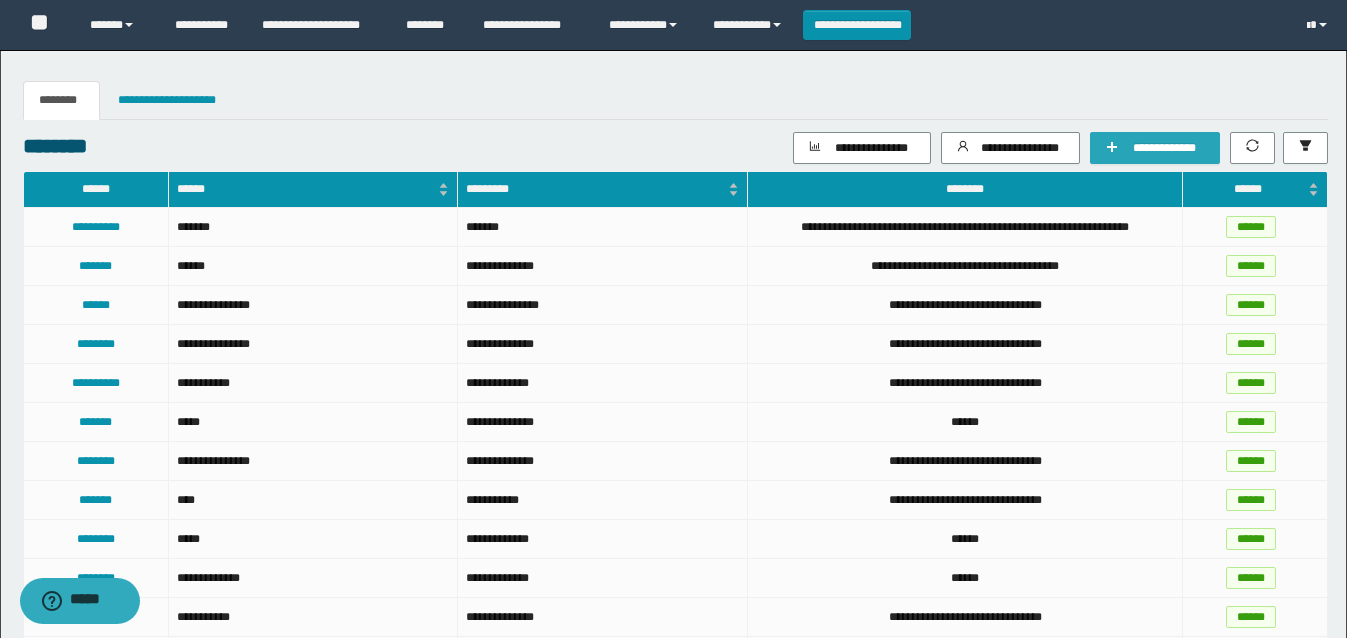 click on "**********" at bounding box center (1165, 148) 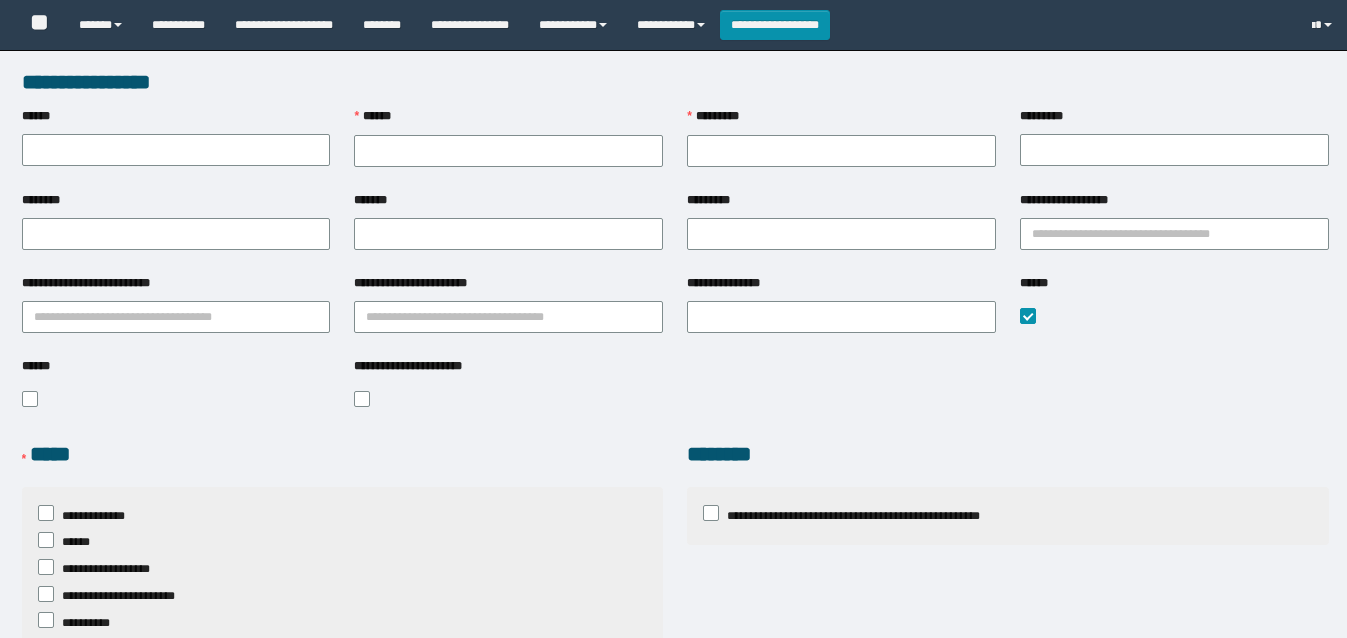 scroll, scrollTop: 0, scrollLeft: 0, axis: both 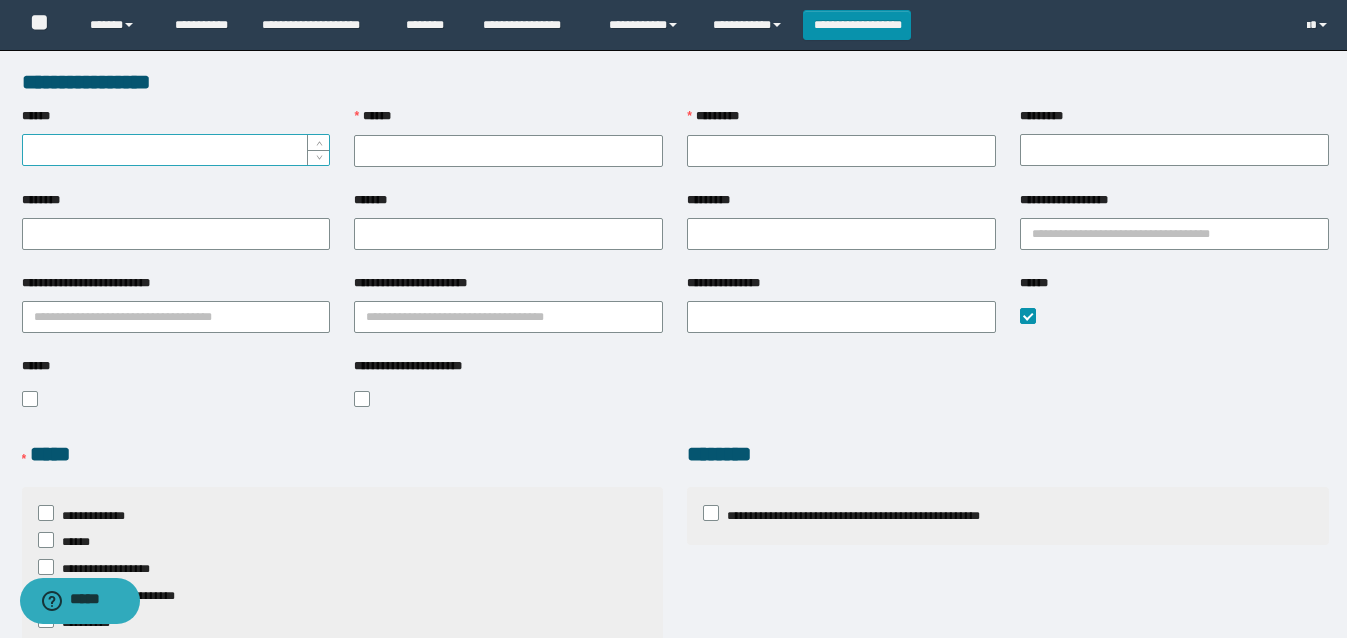 type on "**********" 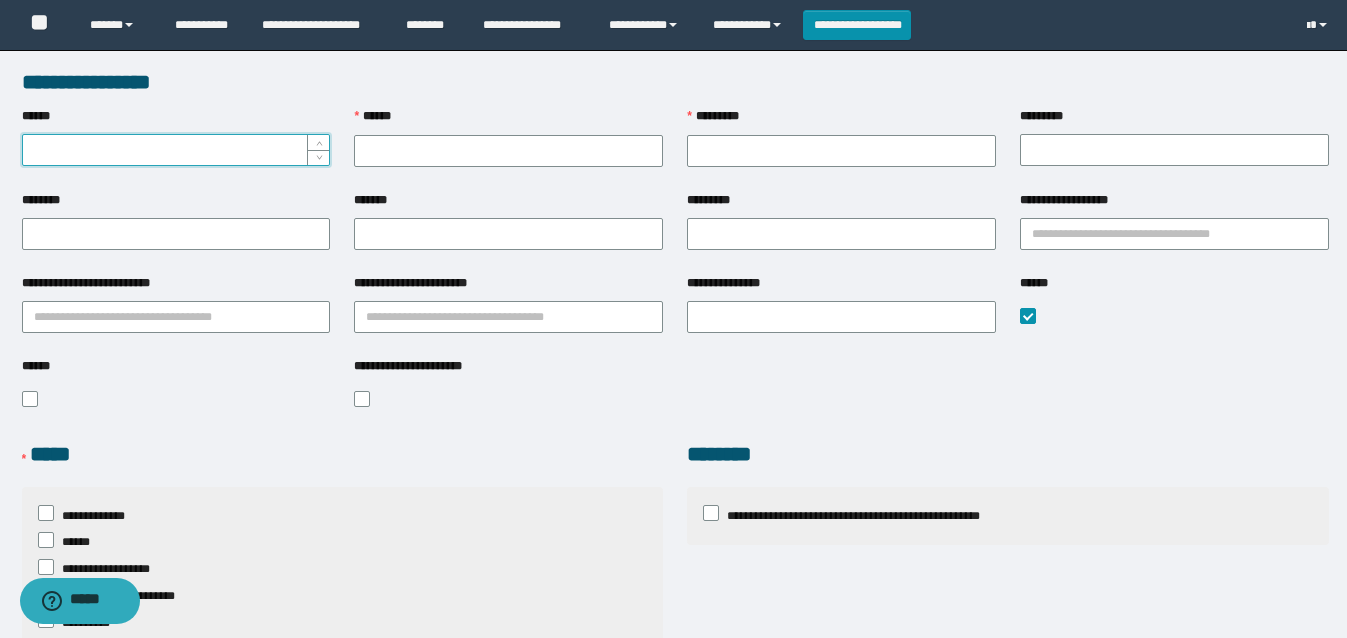click on "******" at bounding box center [176, 150] 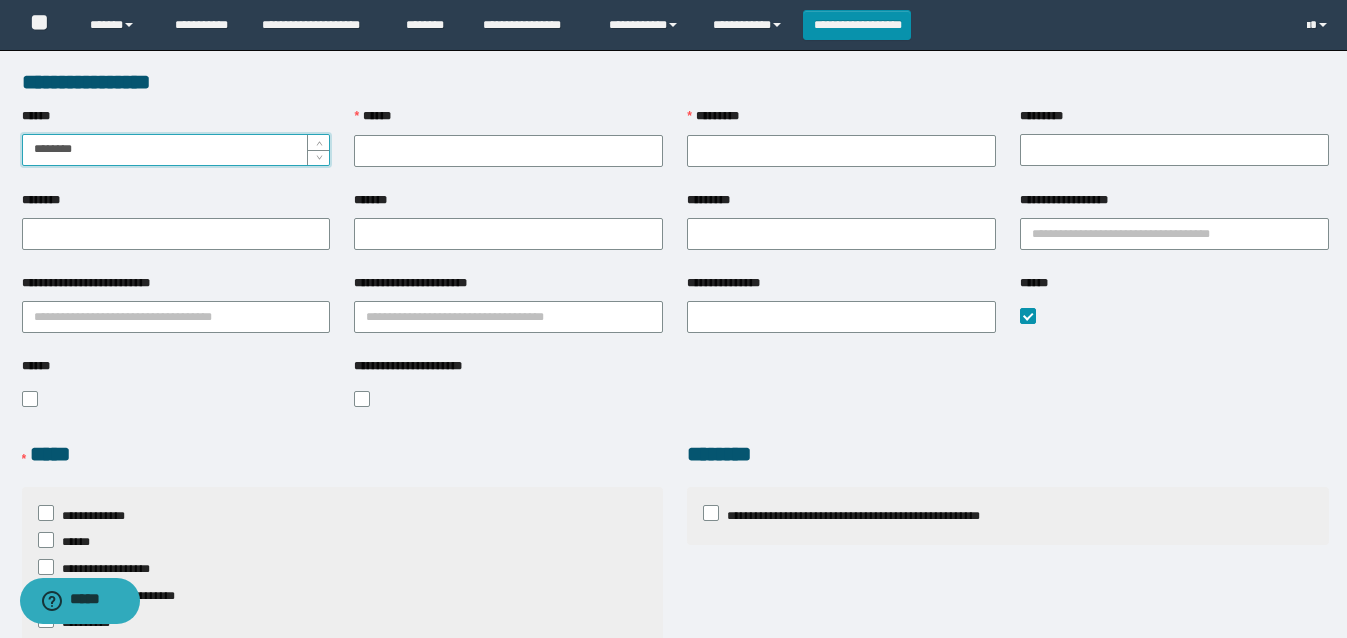 type on "********" 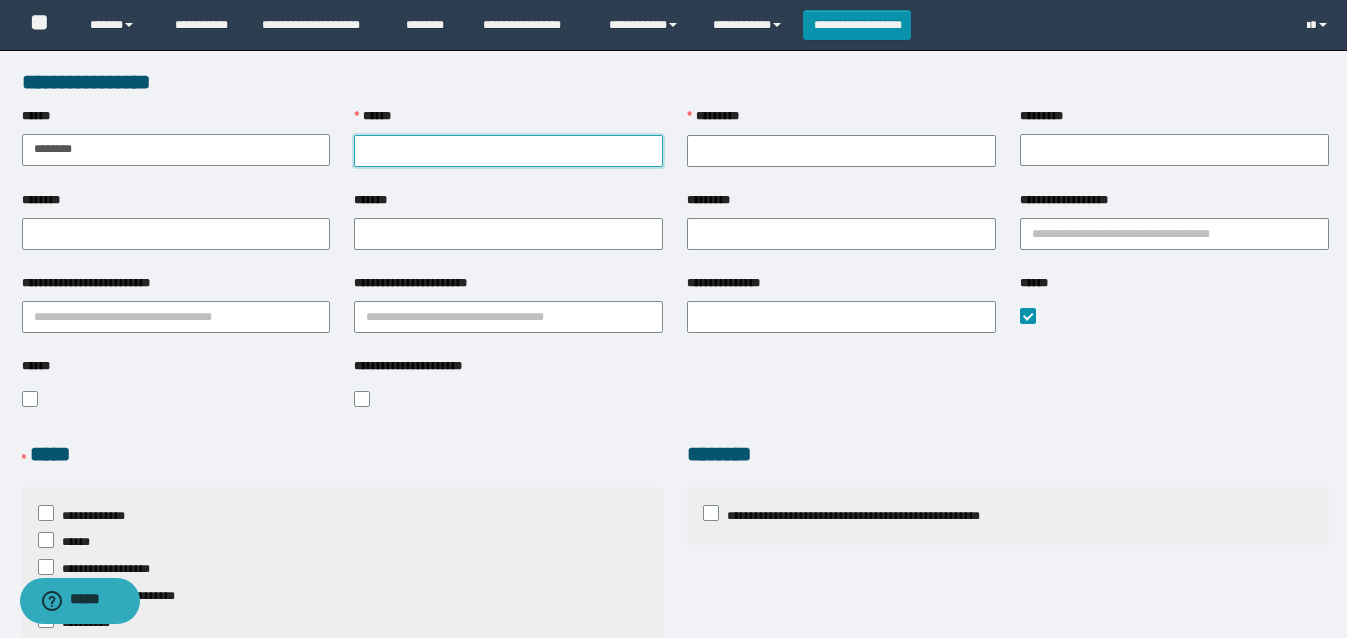 type on "*" 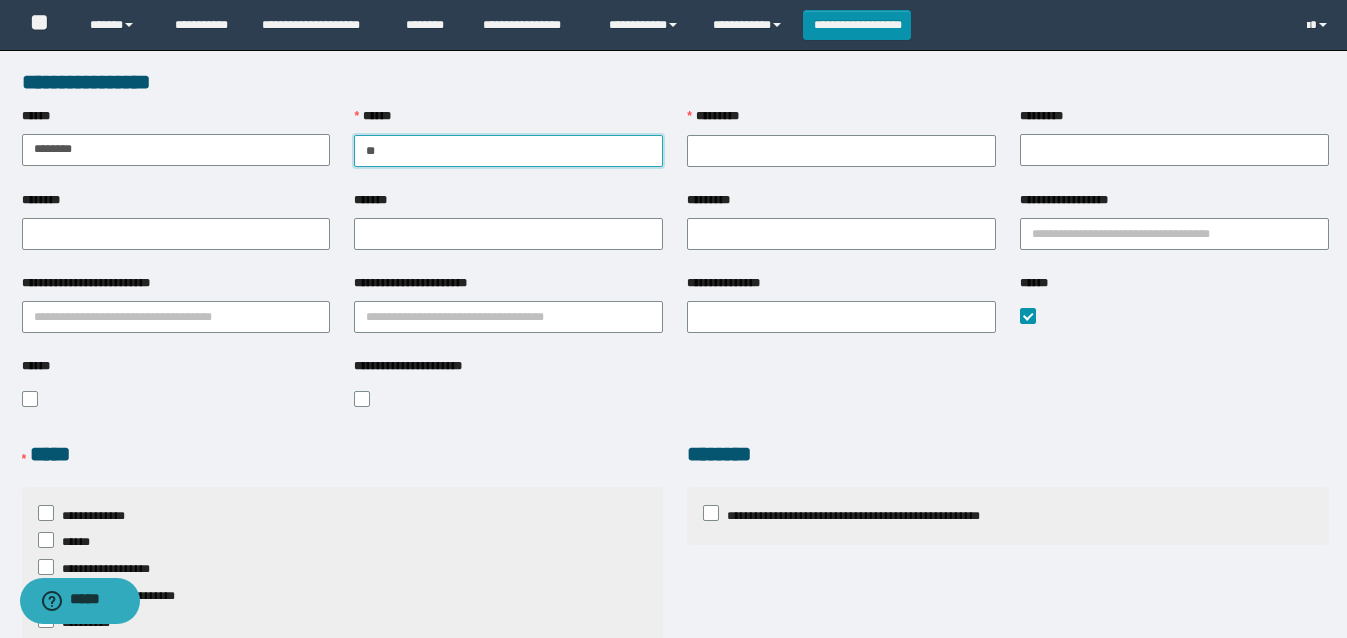 type on "*" 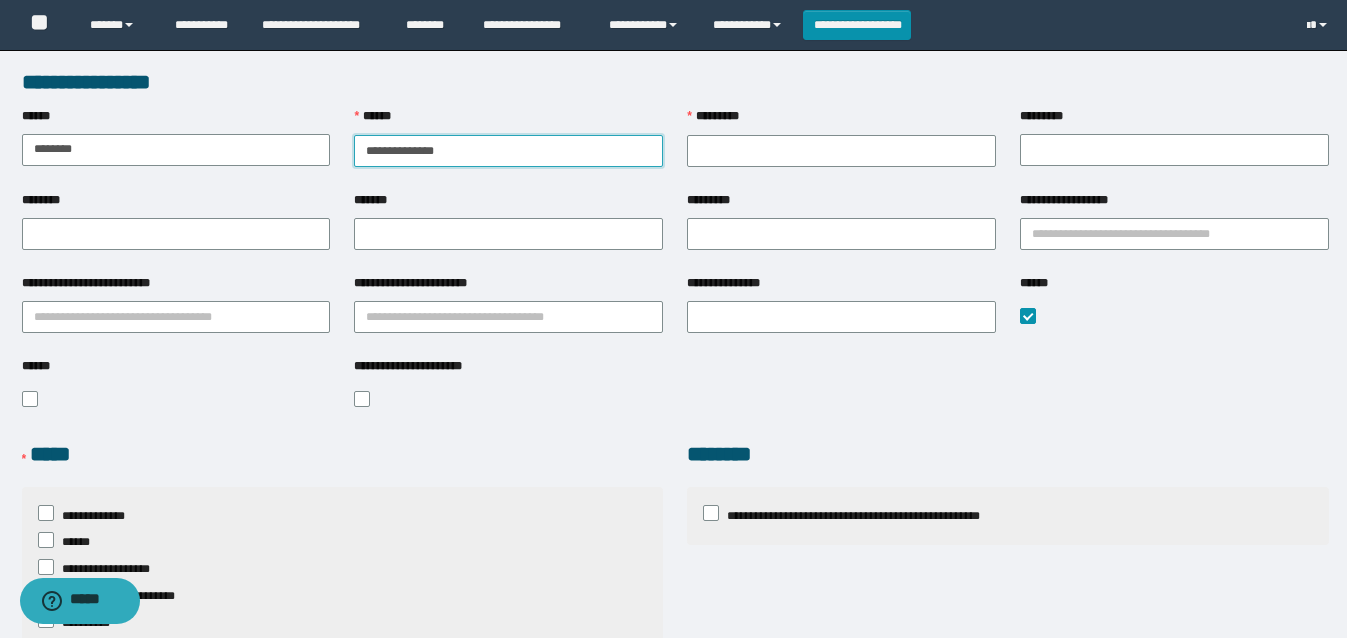 type on "**********" 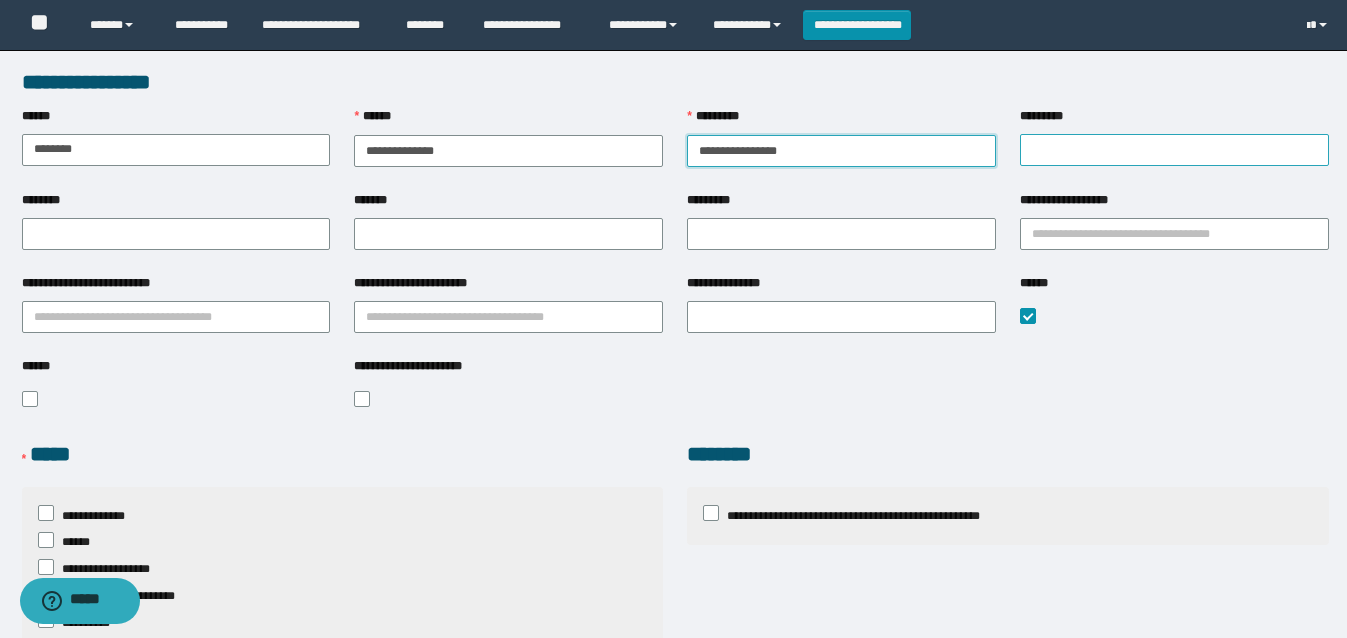 type on "**********" 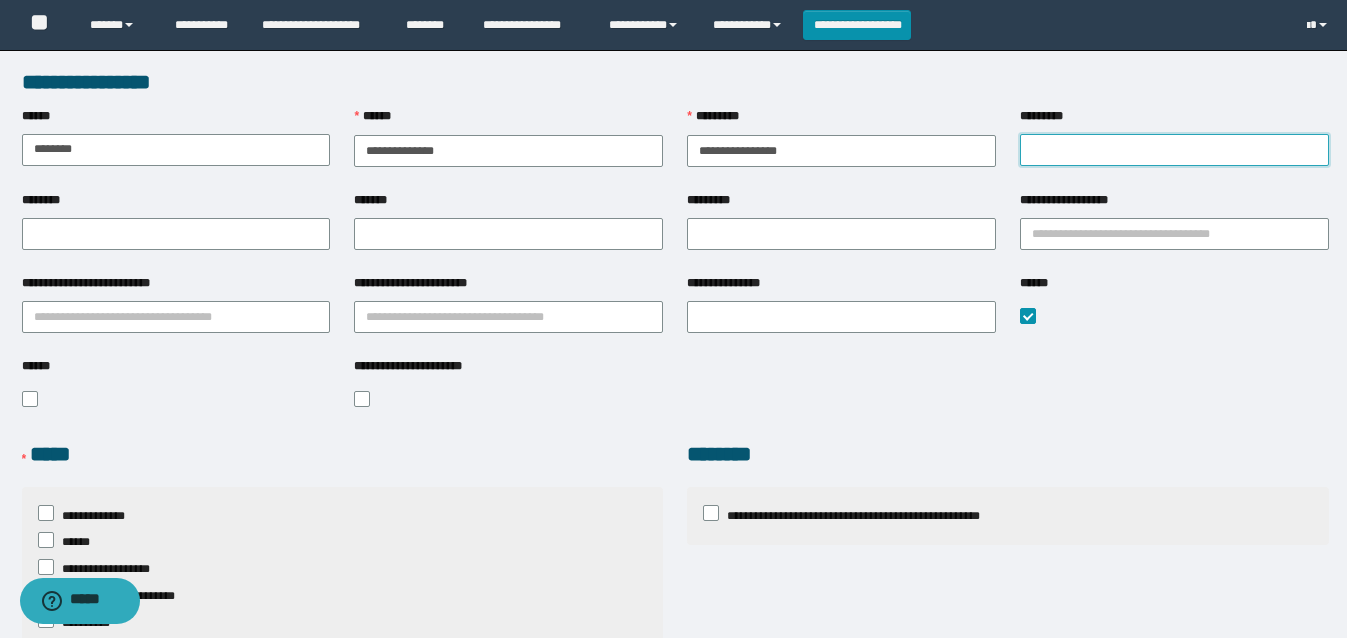 click on "*********" at bounding box center (1174, 150) 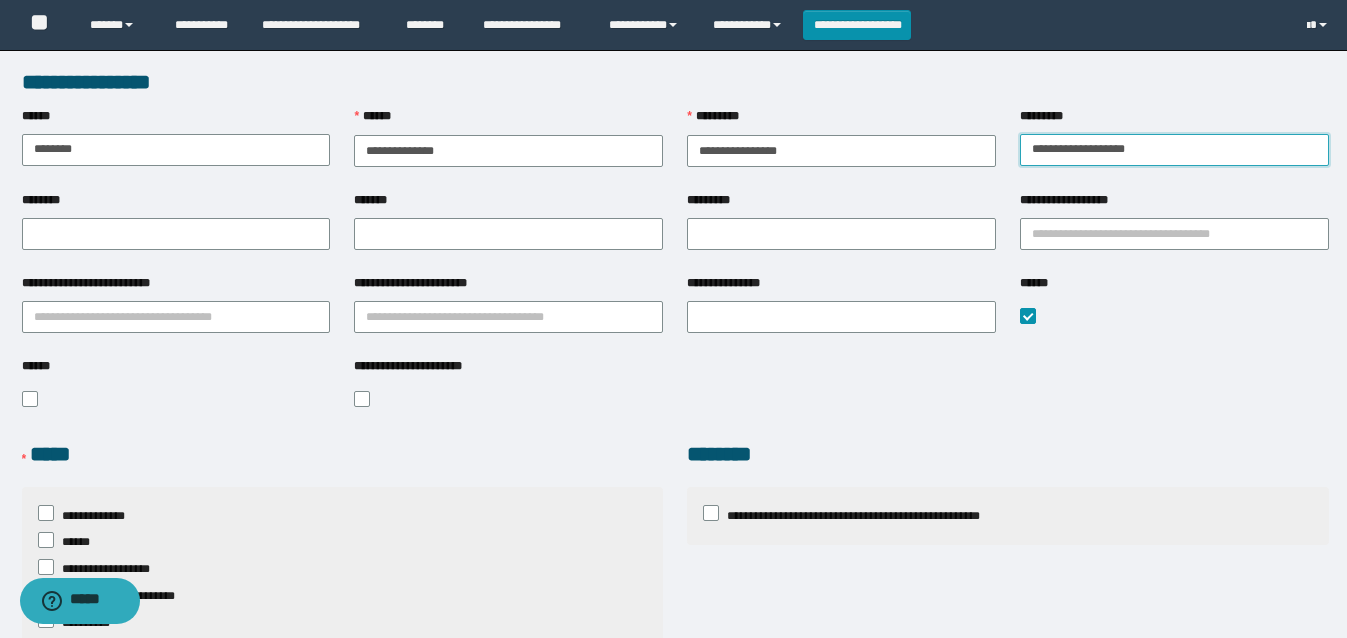 type on "**********" 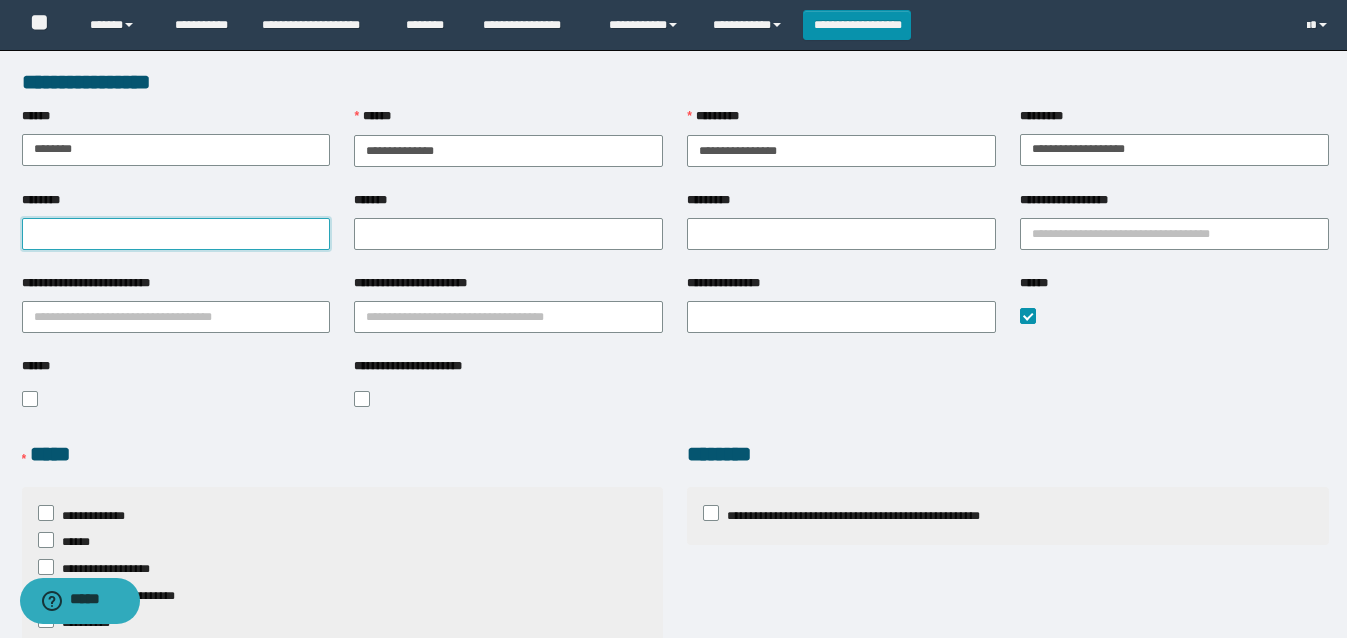 click on "********" at bounding box center (176, 234) 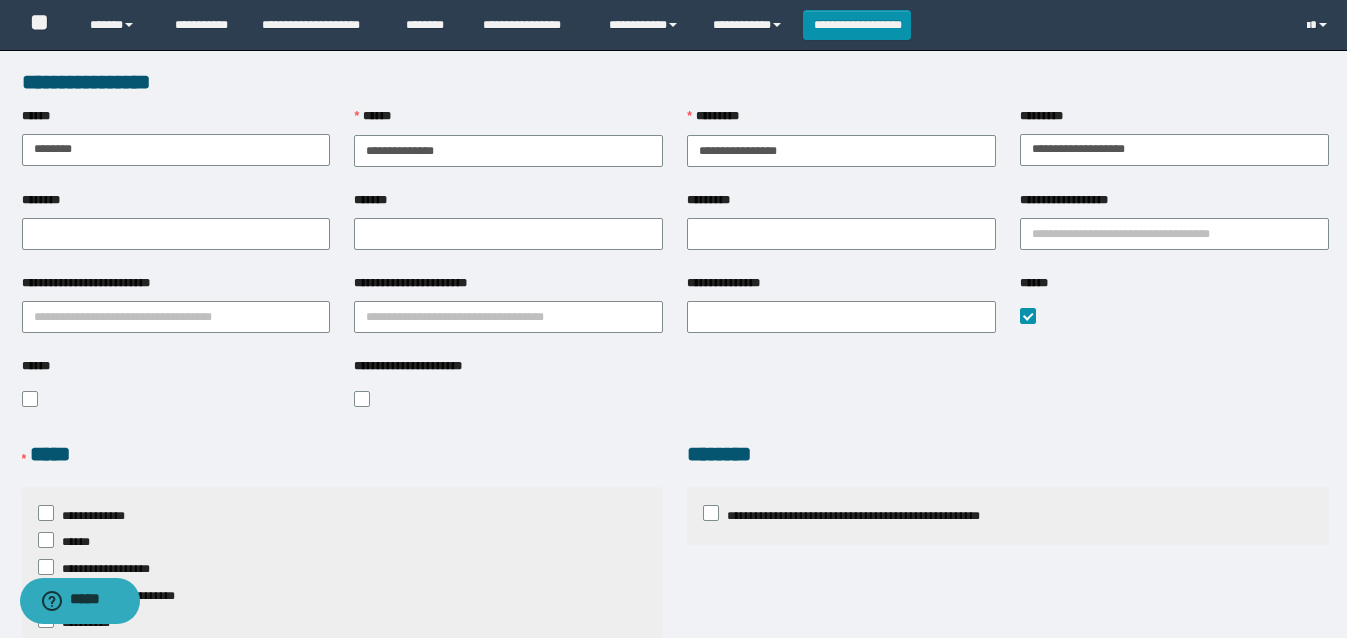 click on "*******" at bounding box center [508, 204] 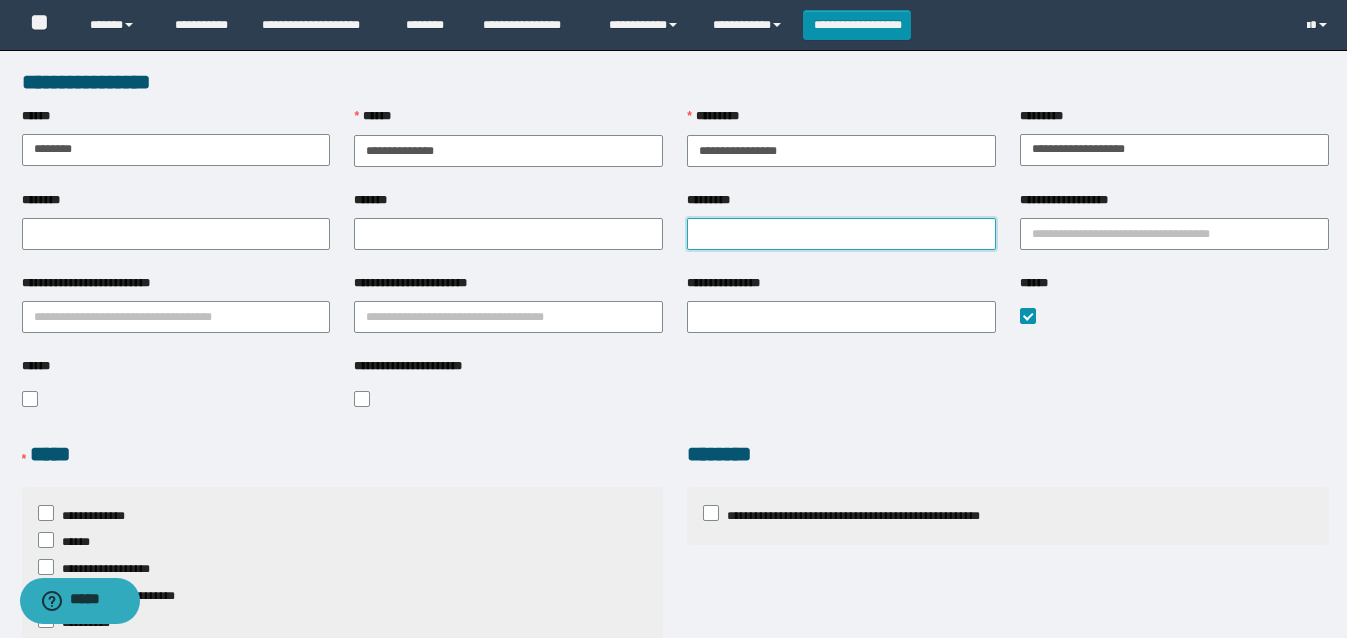 click on "*********" at bounding box center [841, 234] 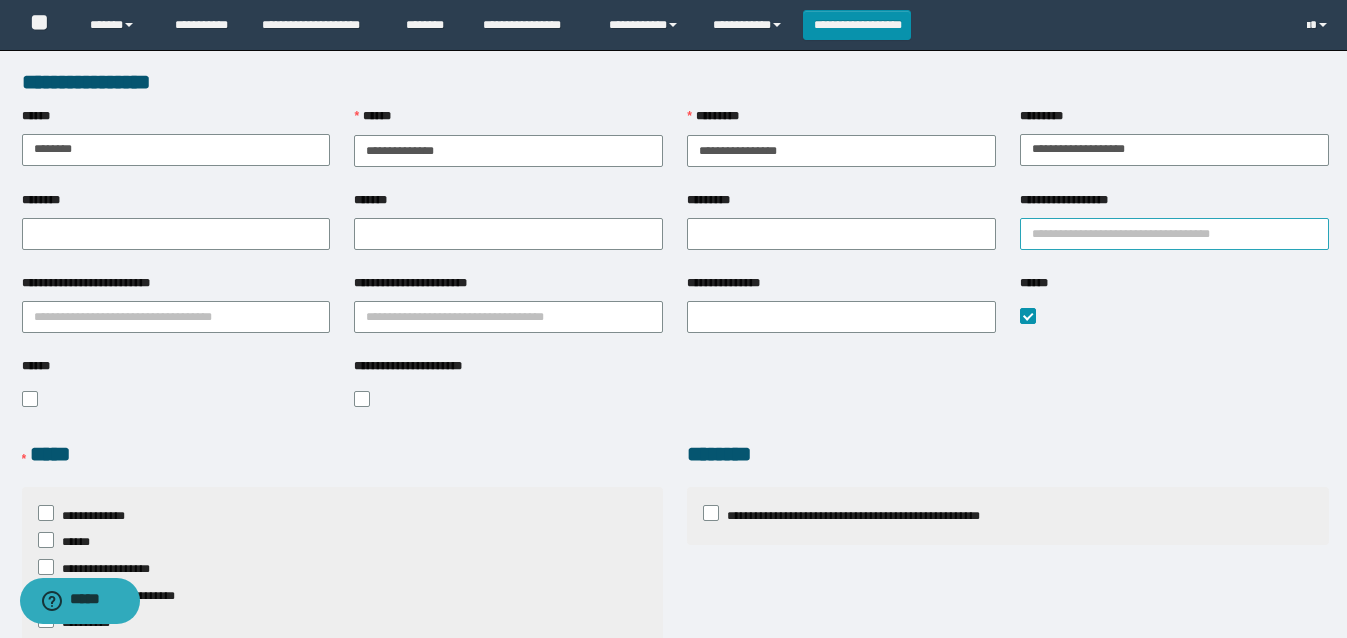 click on "**********" at bounding box center (1174, 234) 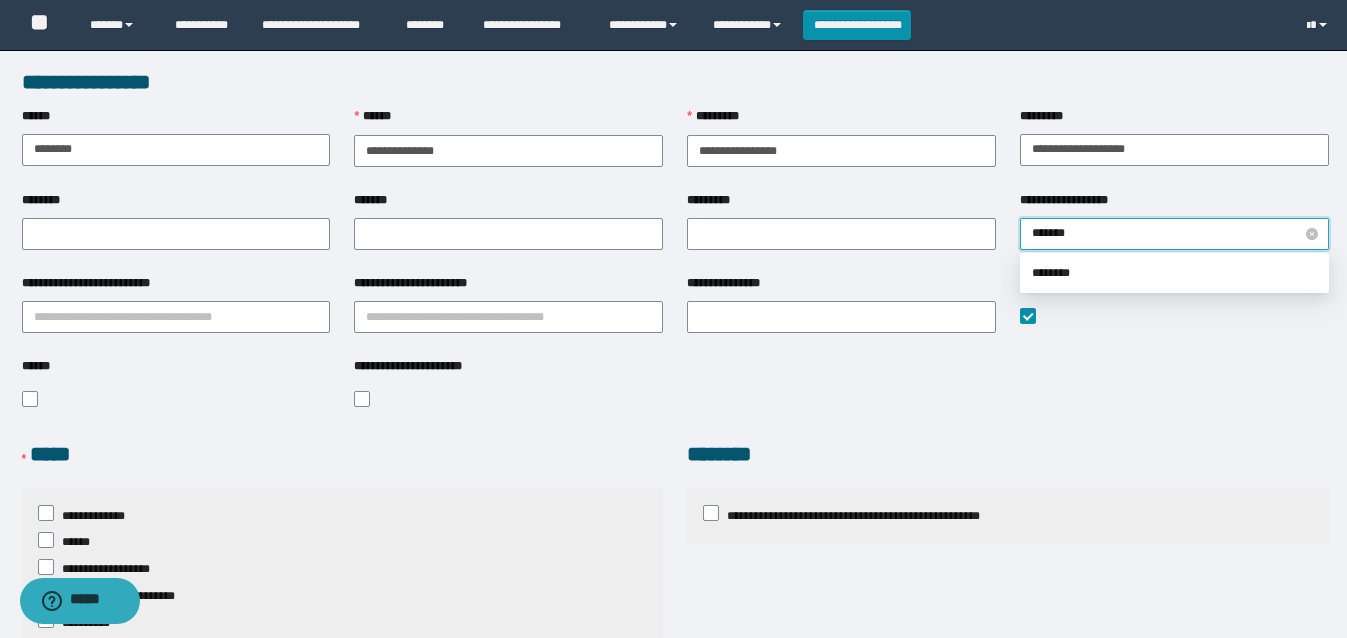 type on "********" 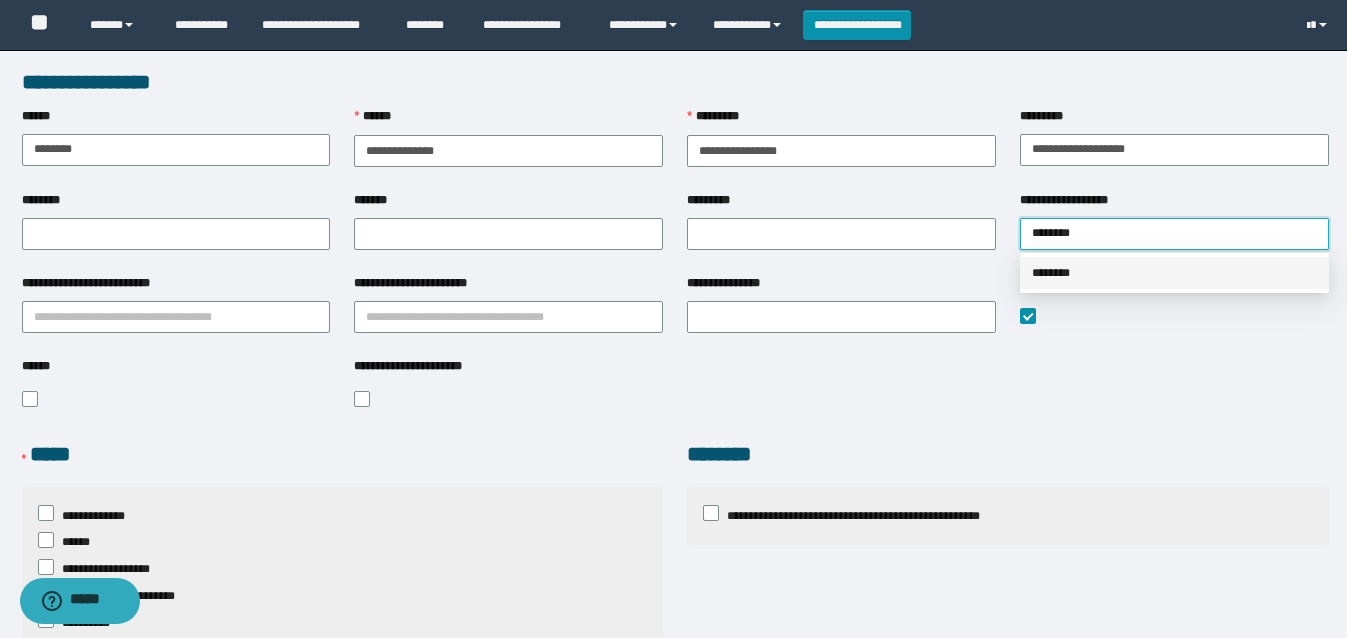 click on "********" at bounding box center (1174, 273) 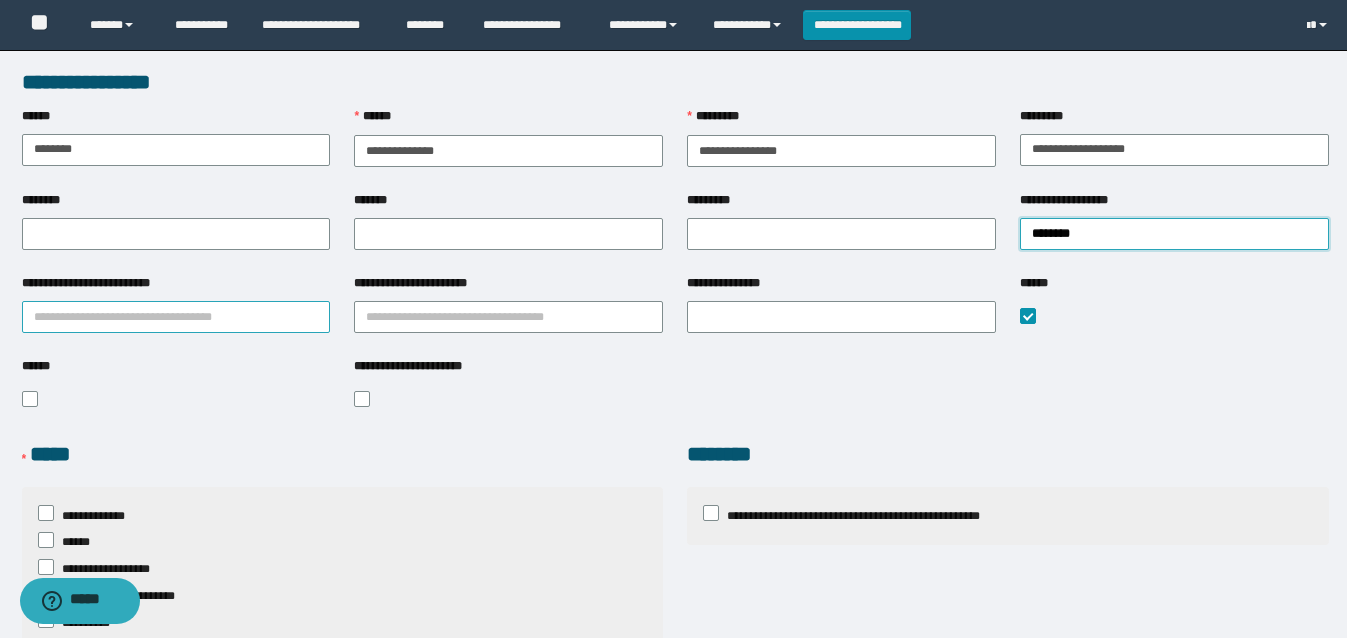 click on "**********" at bounding box center (176, 317) 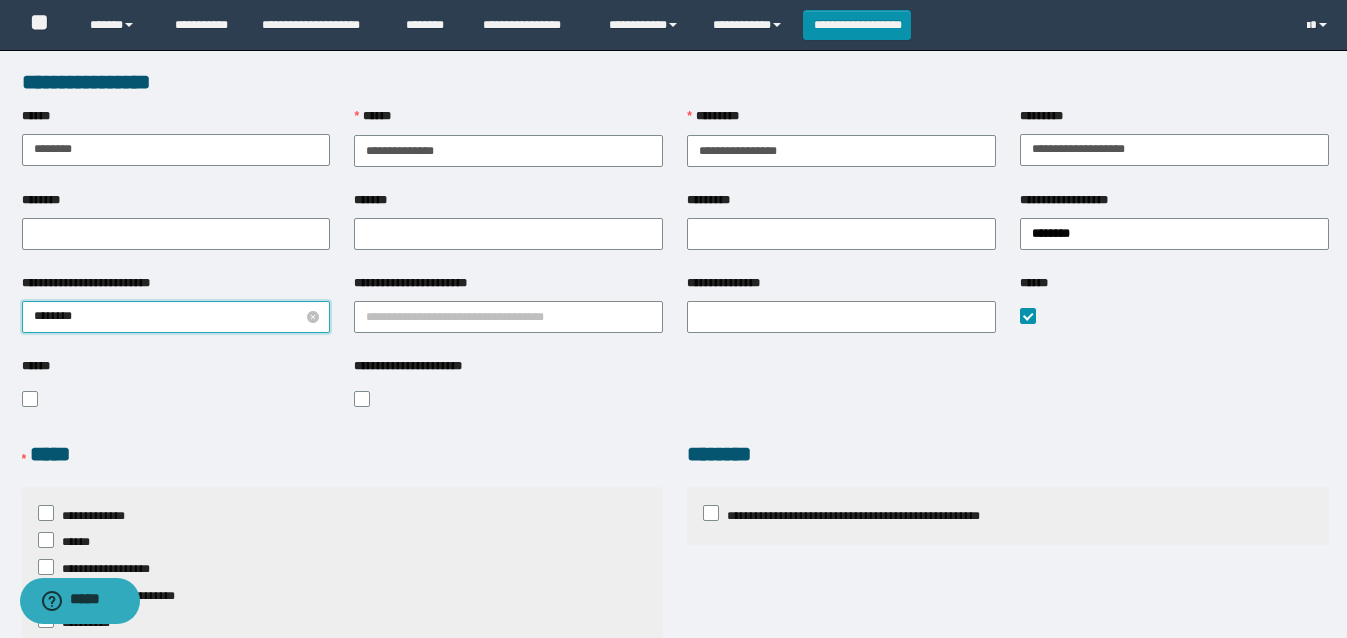 type on "*********" 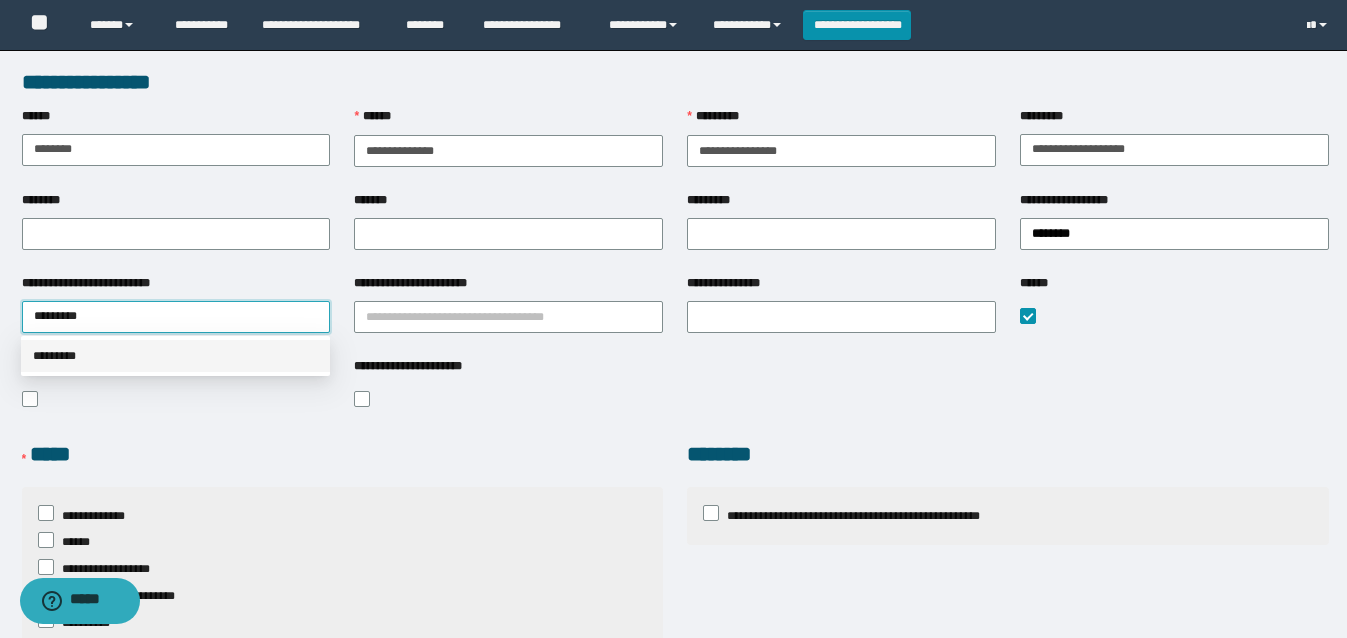 click on "*********" at bounding box center (175, 356) 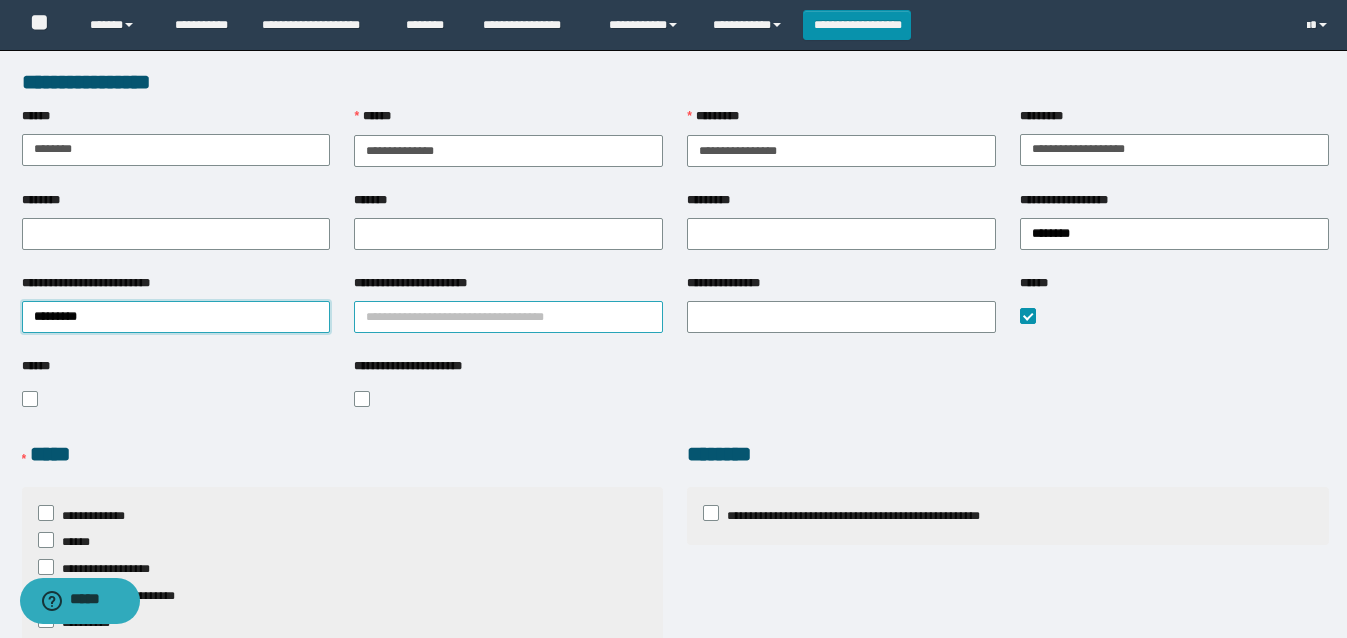 click on "**********" at bounding box center (508, 317) 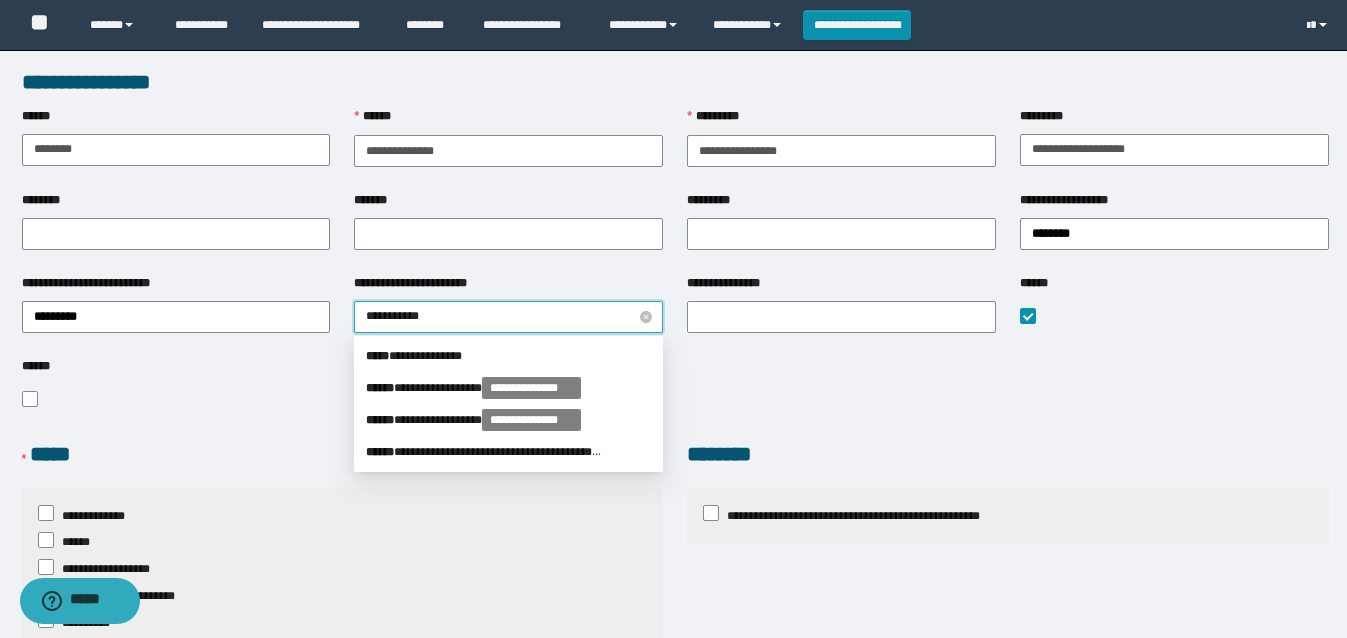 type on "**********" 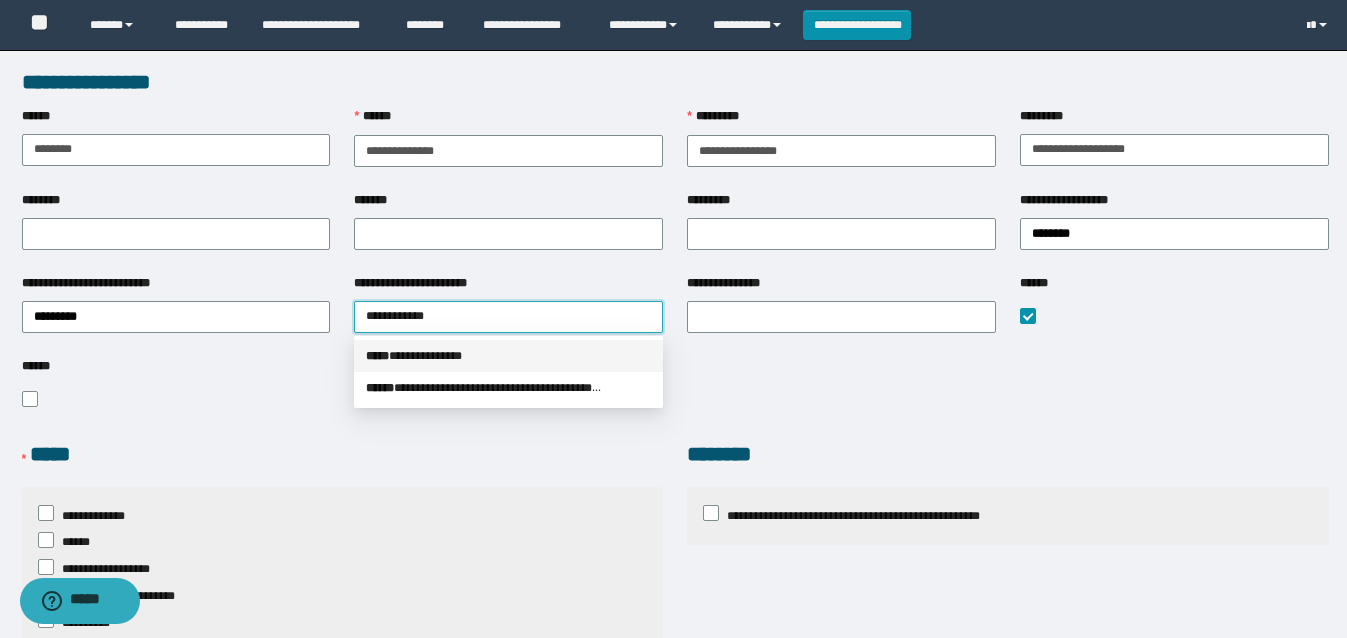 click on "**********" at bounding box center [508, 356] 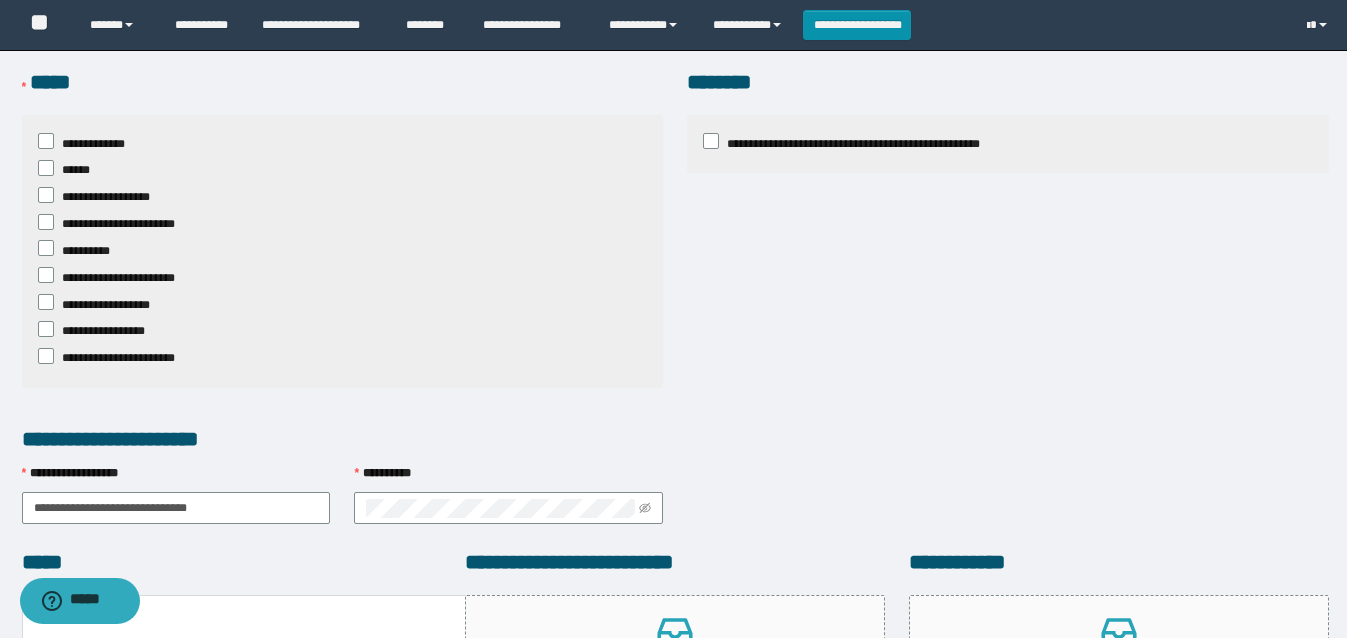 scroll, scrollTop: 400, scrollLeft: 0, axis: vertical 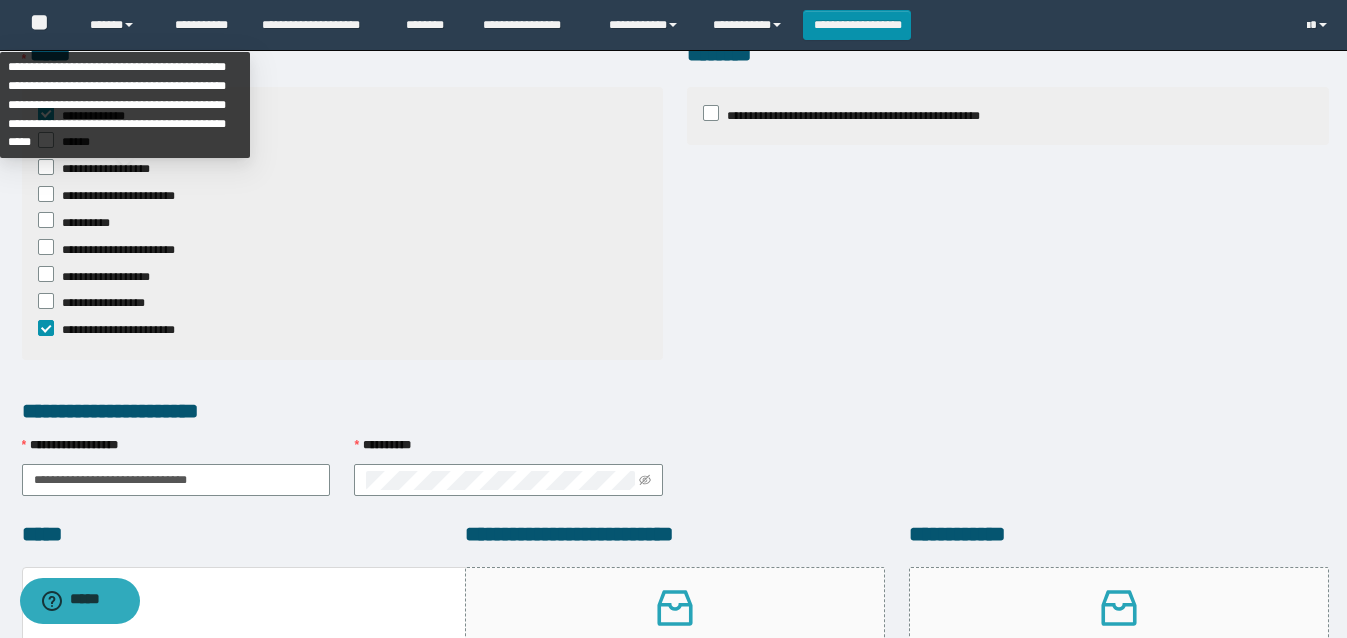 click on "**********" at bounding box center (125, 105) 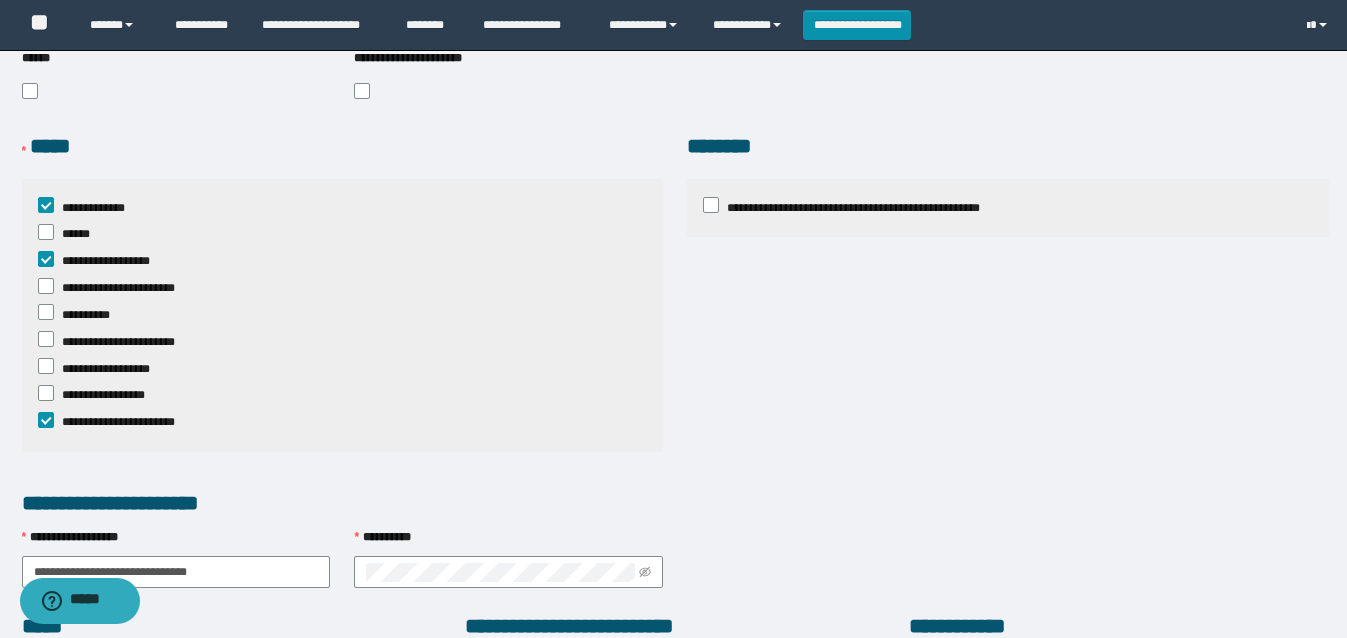 scroll, scrollTop: 300, scrollLeft: 0, axis: vertical 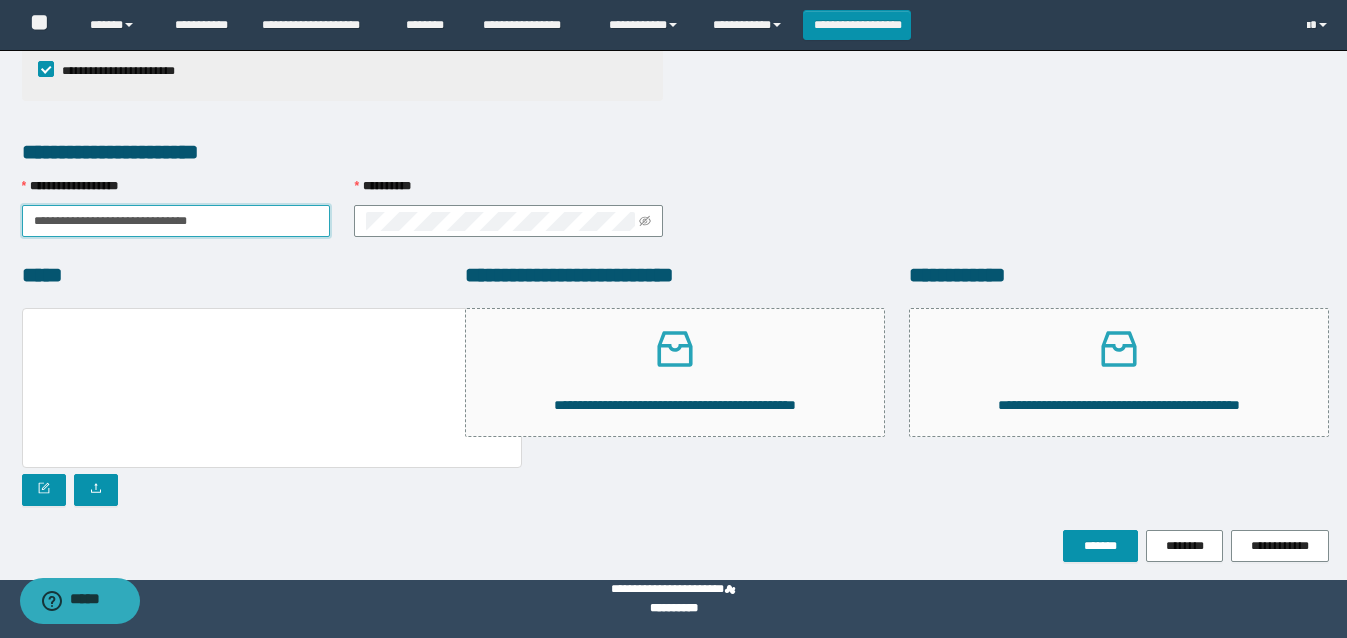 click on "**********" at bounding box center (176, 221) 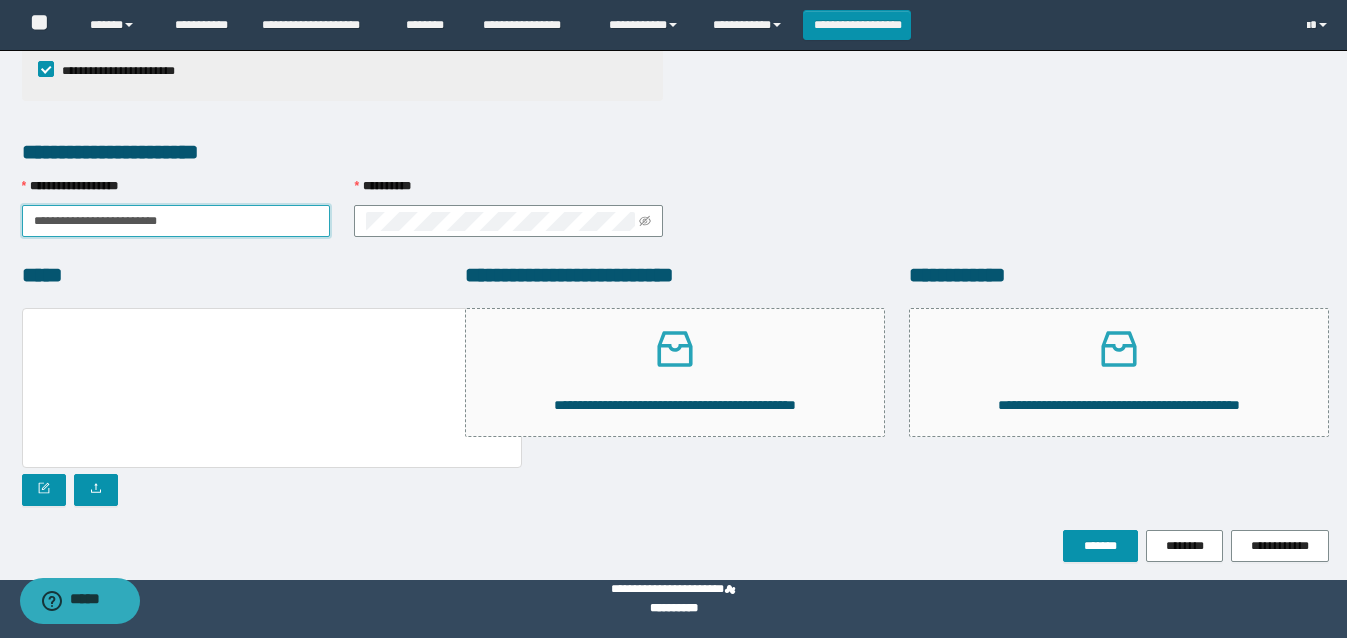drag, startPoint x: 210, startPoint y: 204, endPoint x: -1, endPoint y: 206, distance: 211.00948 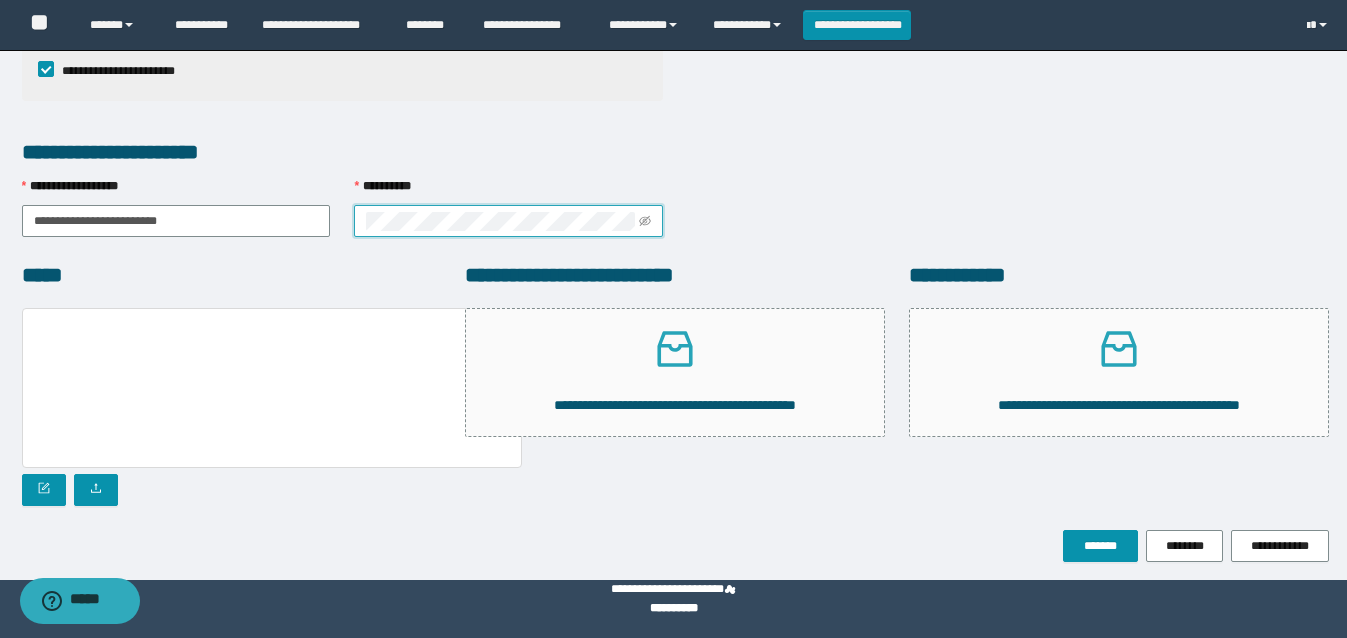 click on "**********" at bounding box center [508, 219] 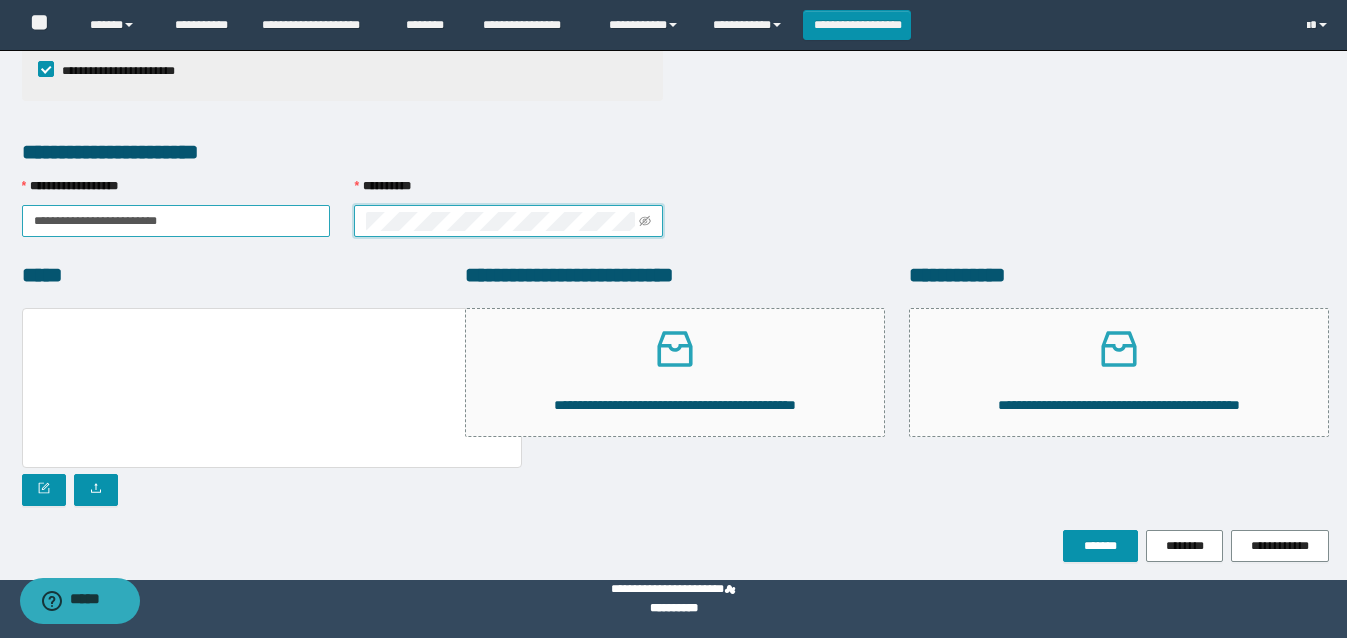 click on "**********" at bounding box center (675, 219) 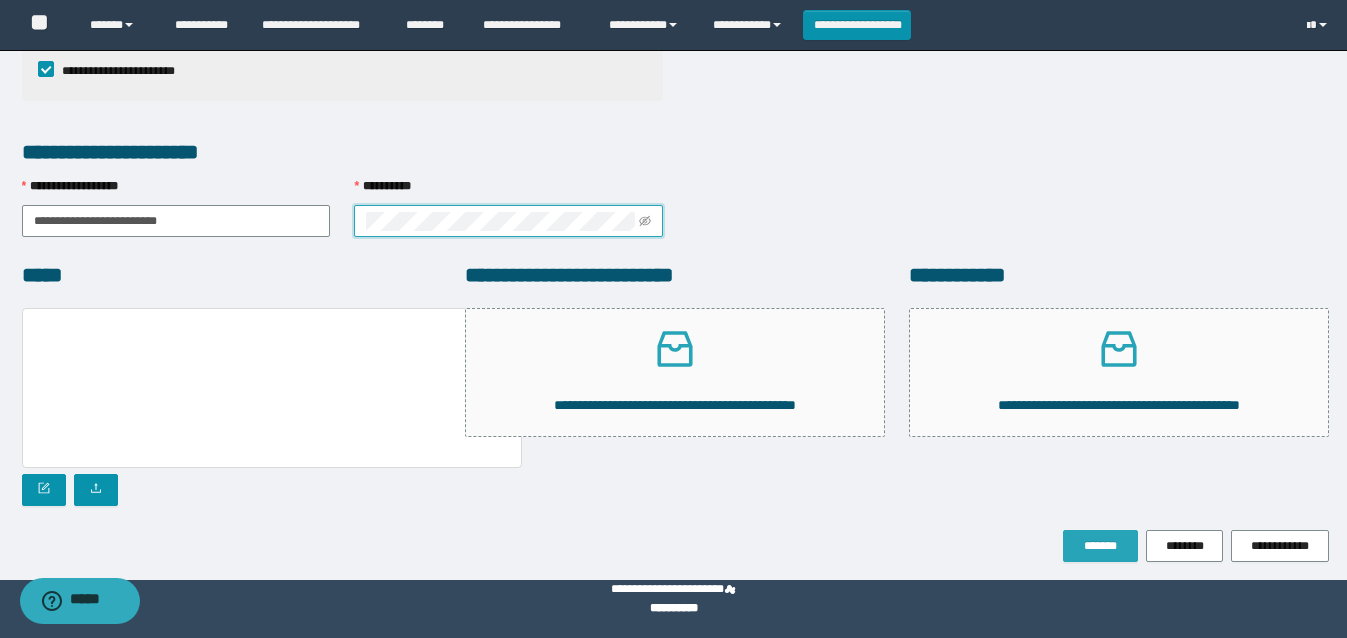 click on "*******" at bounding box center [1100, 546] 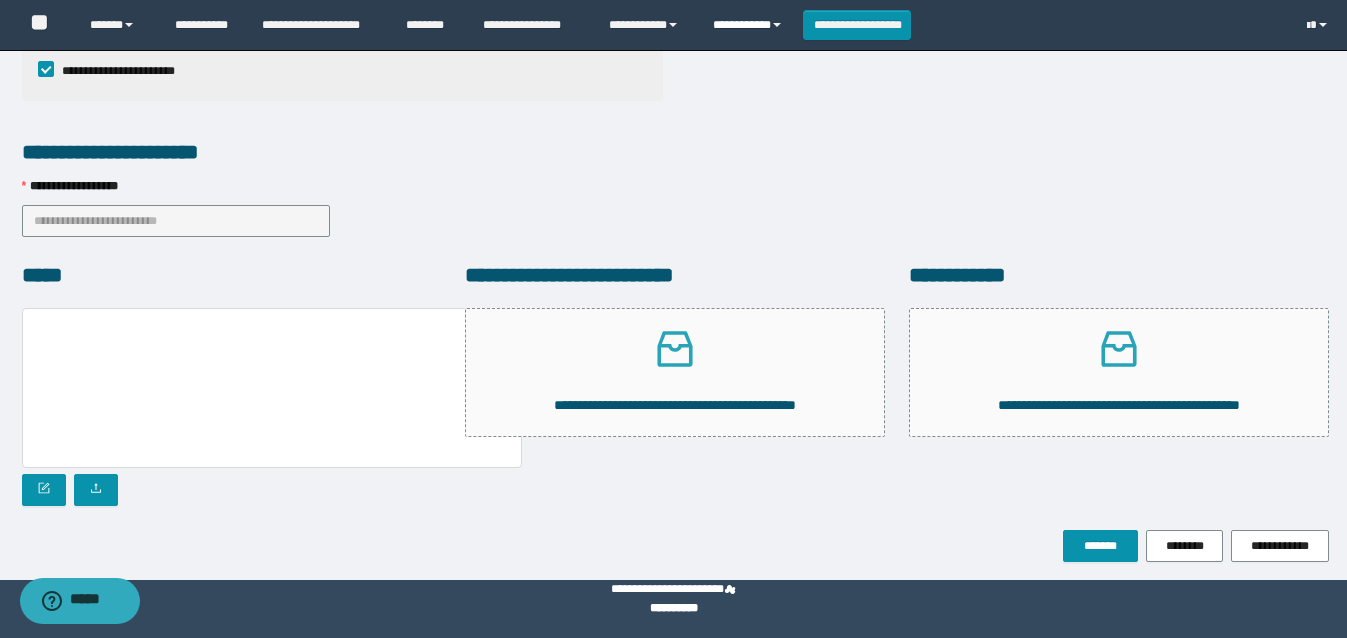 click on "**********" at bounding box center (750, 25) 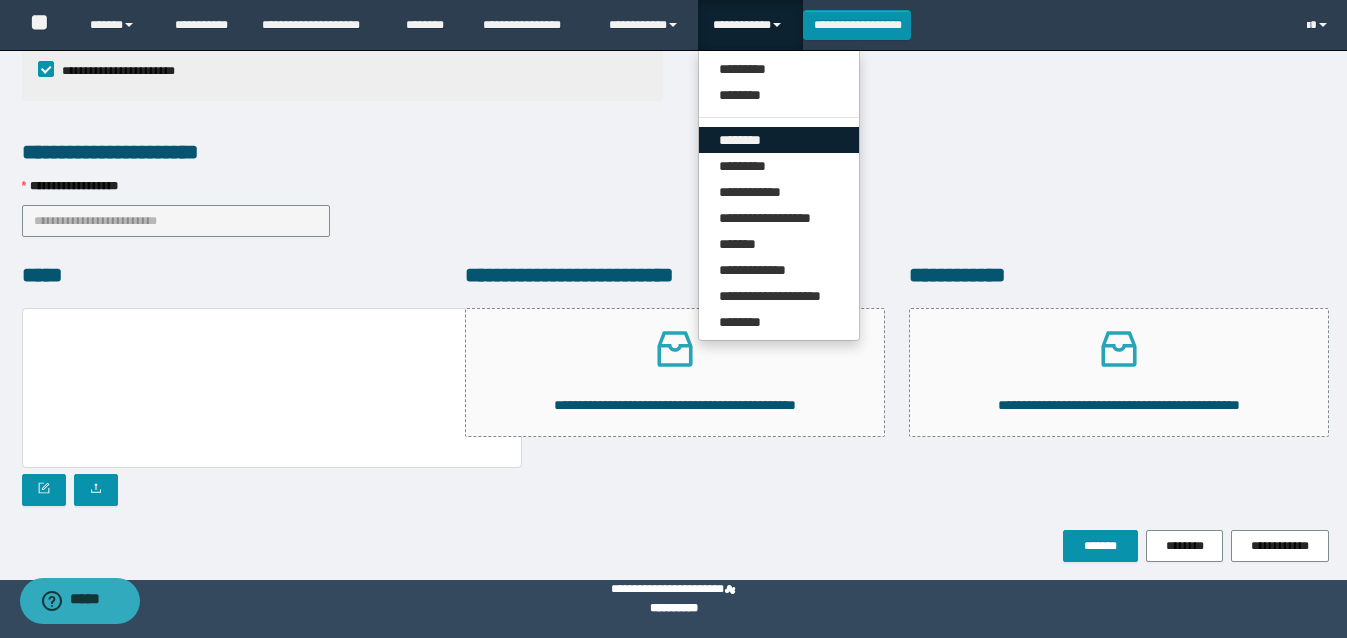 click on "********" at bounding box center [779, 140] 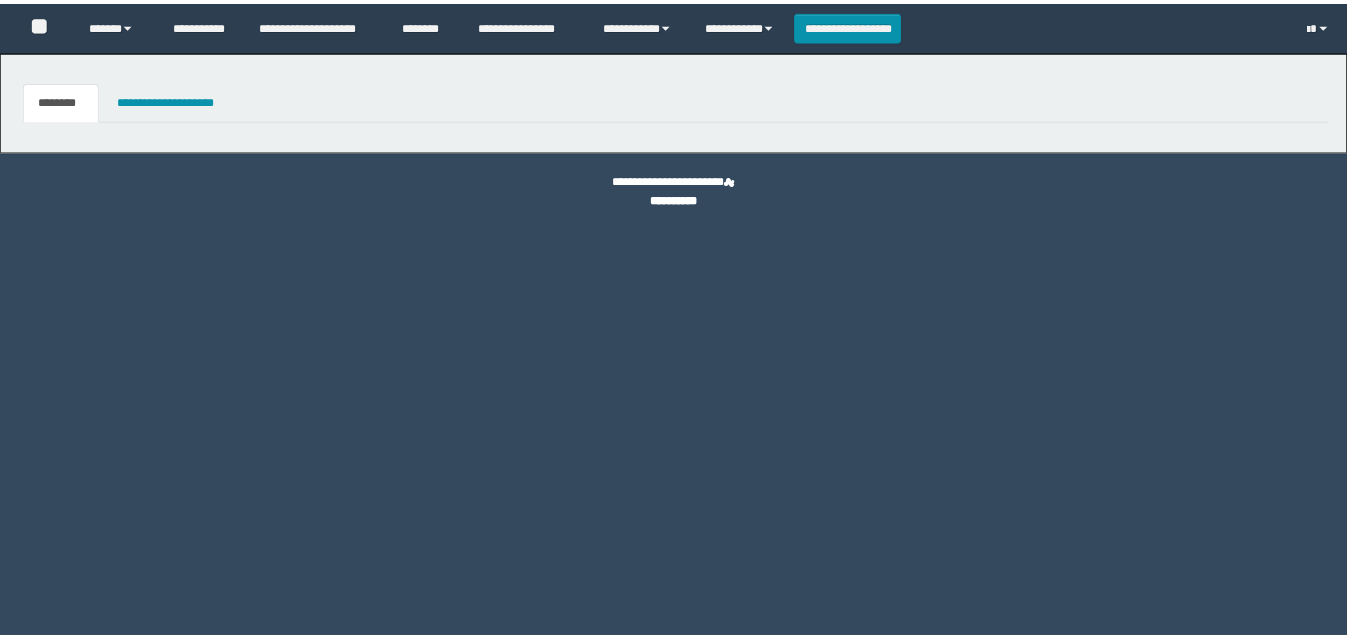 scroll, scrollTop: 0, scrollLeft: 0, axis: both 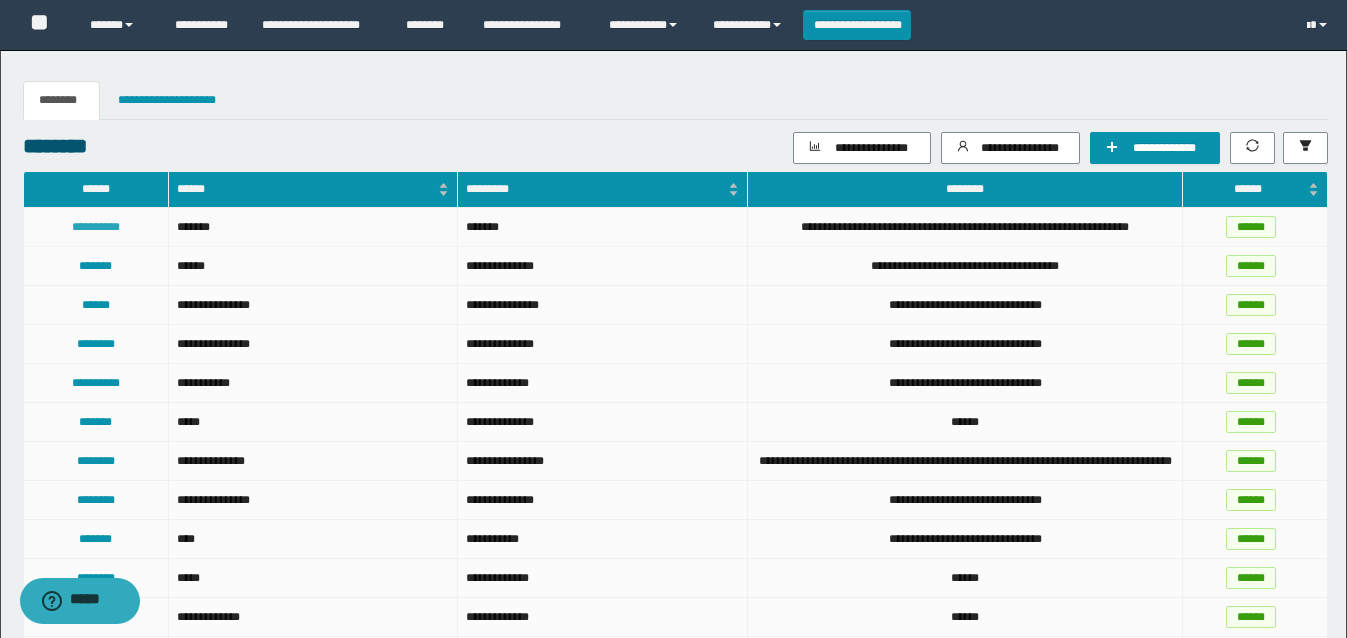 click on "**********" at bounding box center [96, 227] 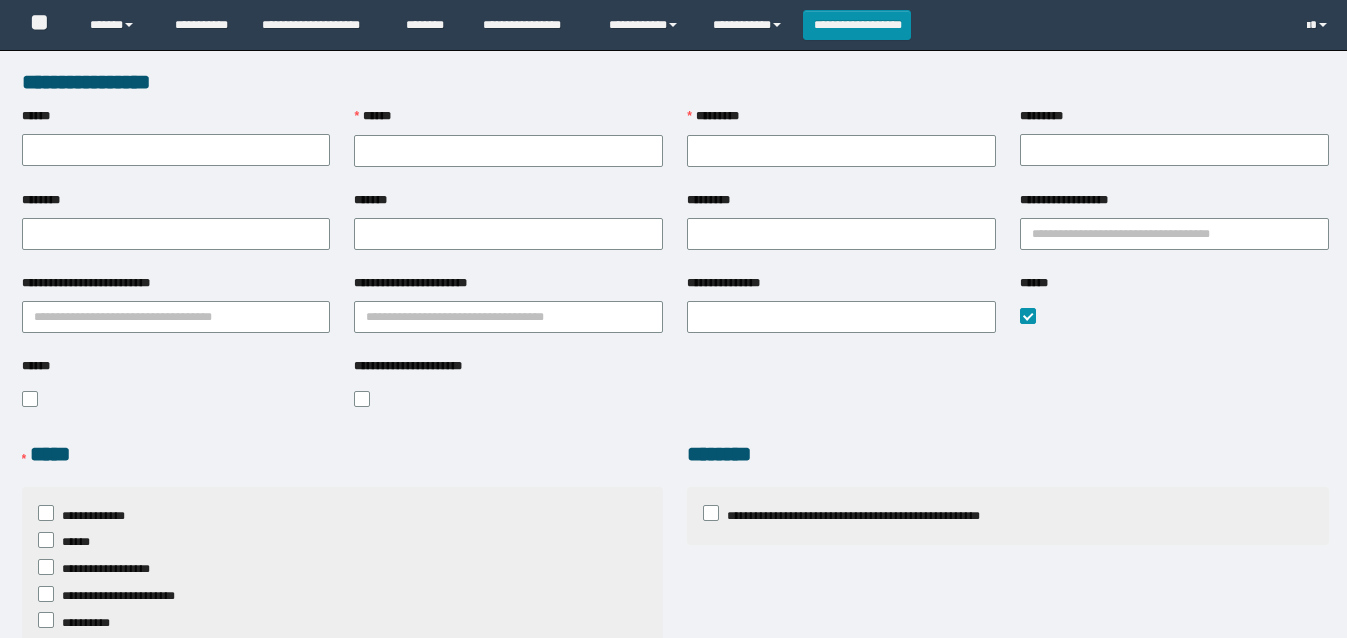 scroll, scrollTop: 0, scrollLeft: 0, axis: both 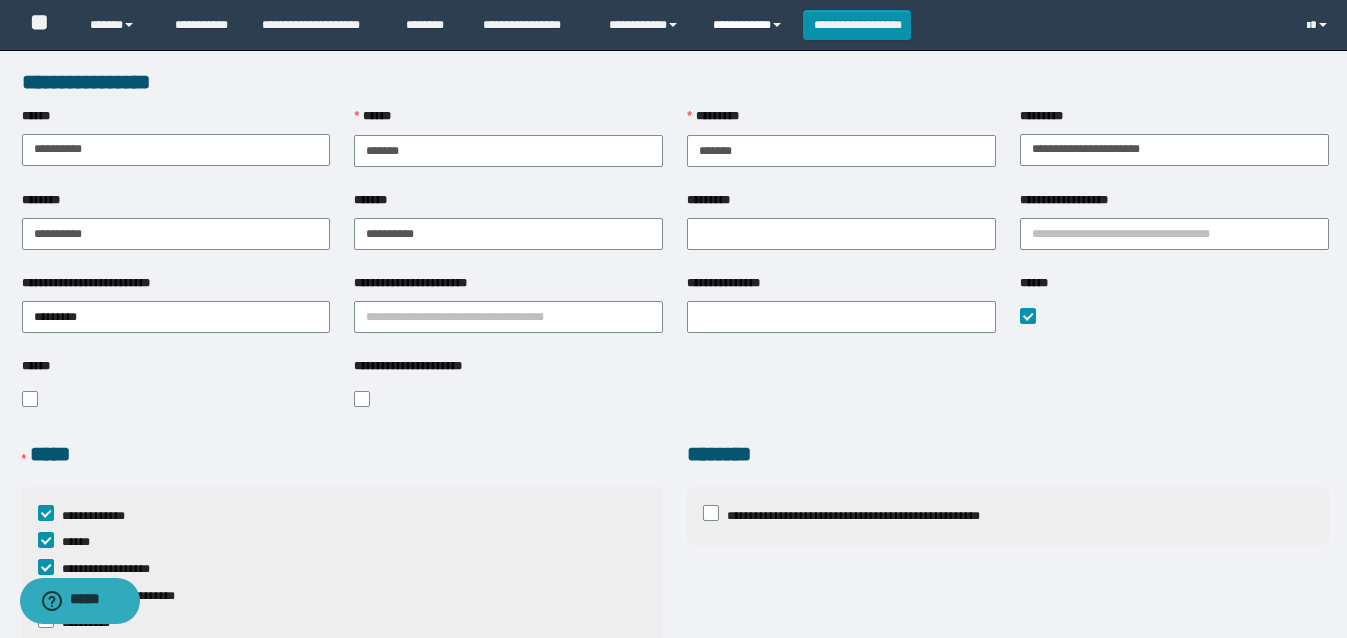 click on "**********" at bounding box center [750, 25] 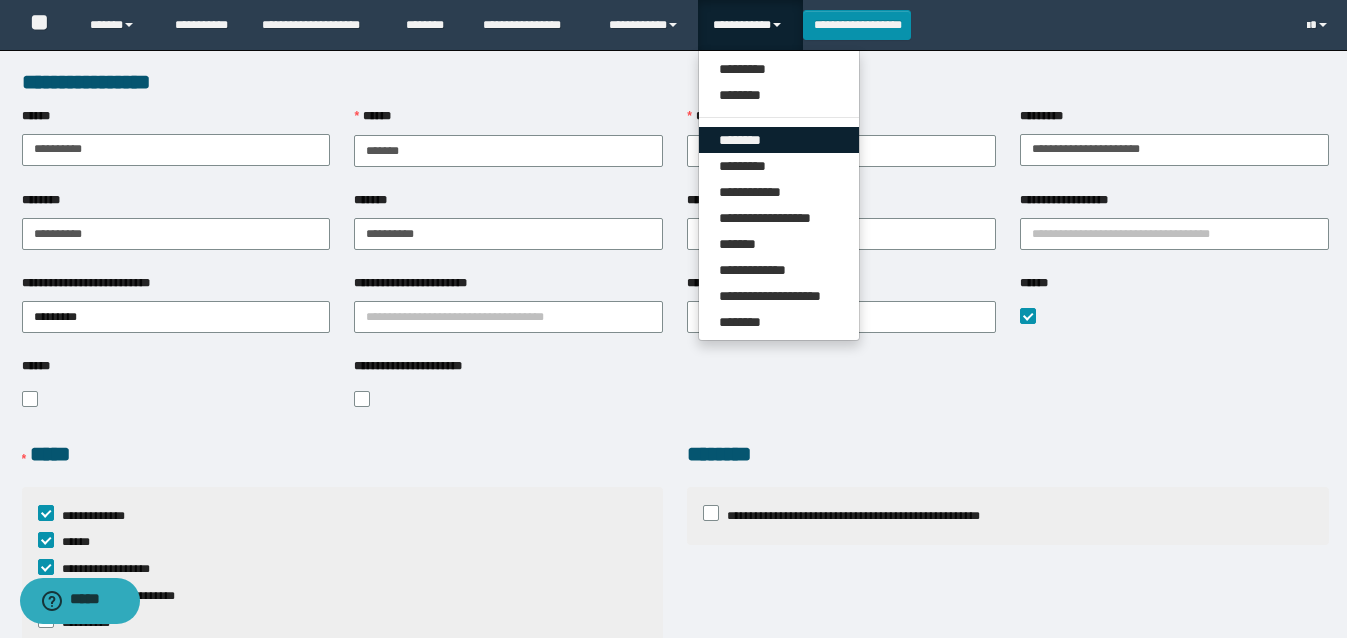 click on "********" at bounding box center (779, 140) 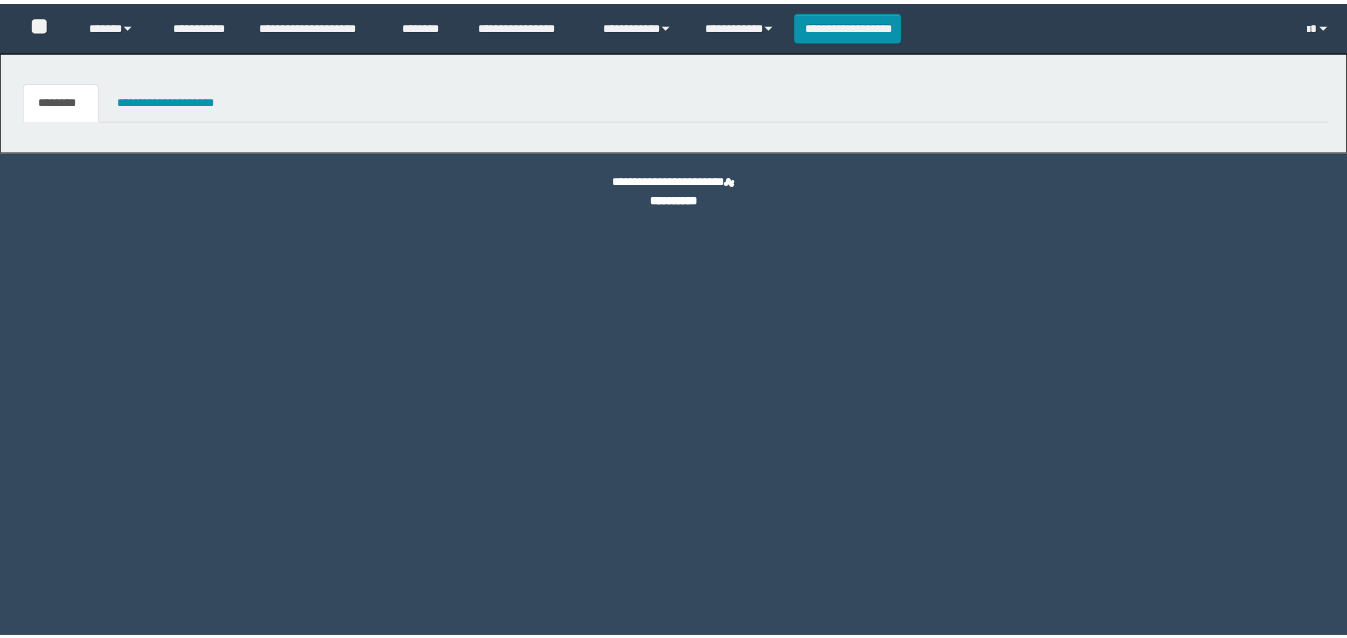 scroll, scrollTop: 0, scrollLeft: 0, axis: both 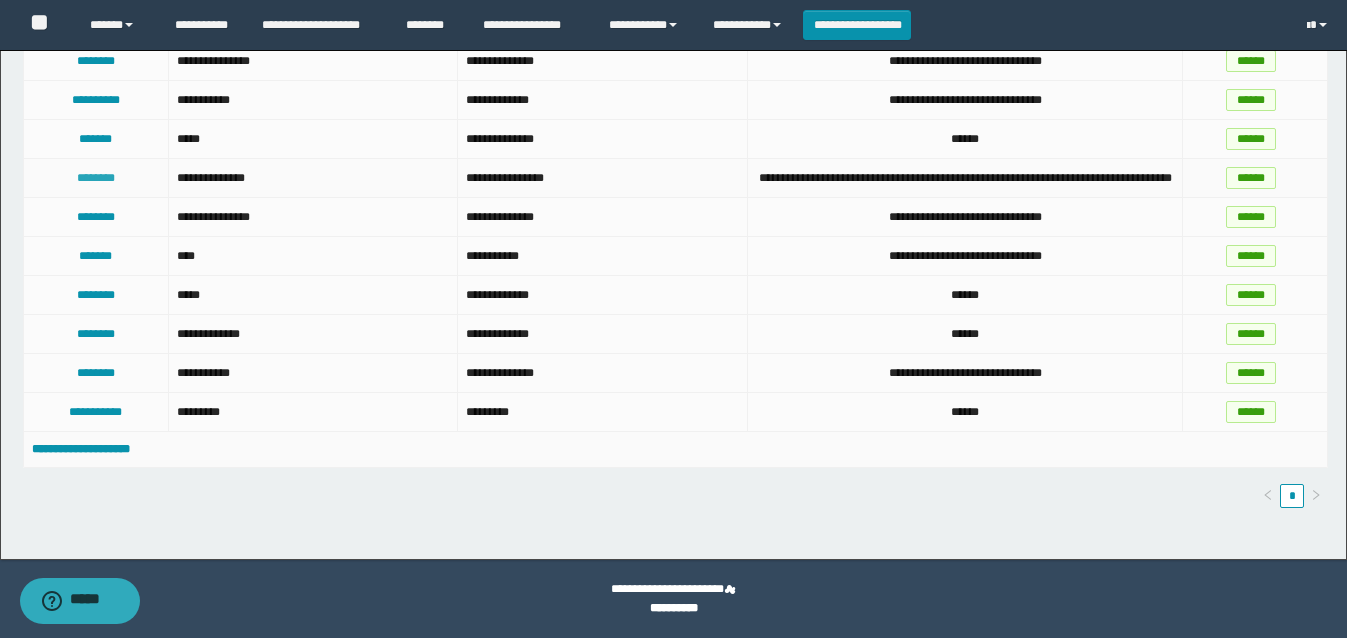 click on "********" at bounding box center (96, 178) 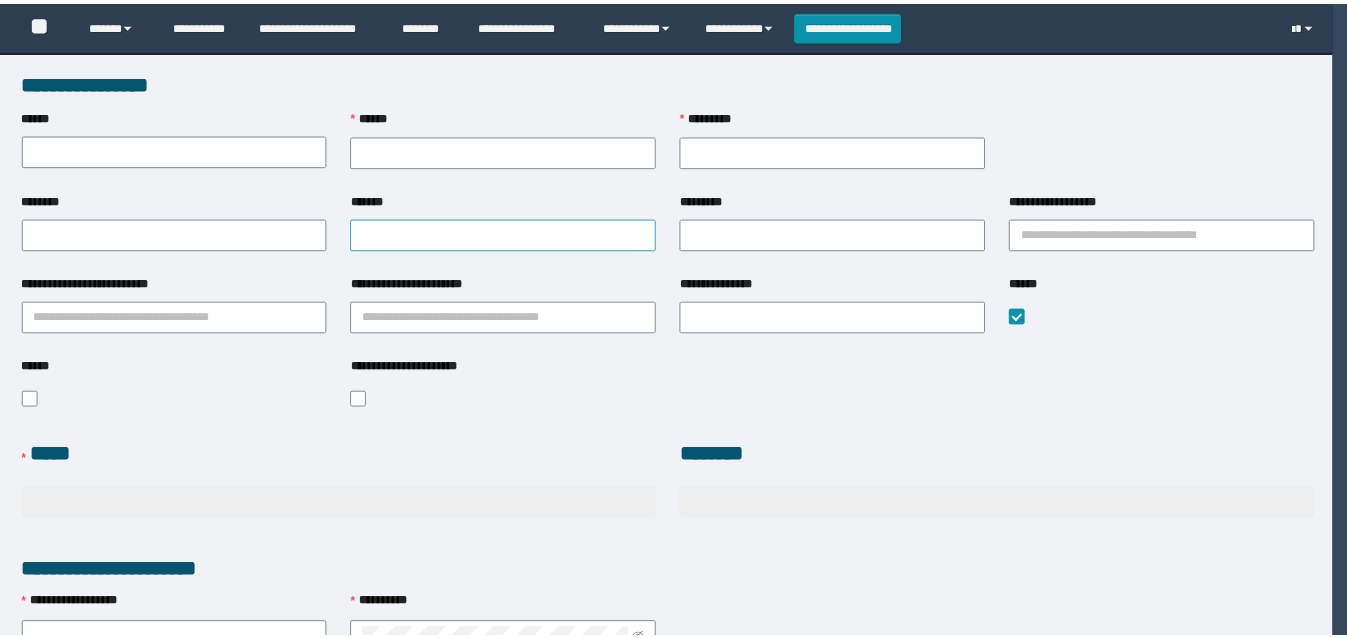 scroll, scrollTop: 0, scrollLeft: 0, axis: both 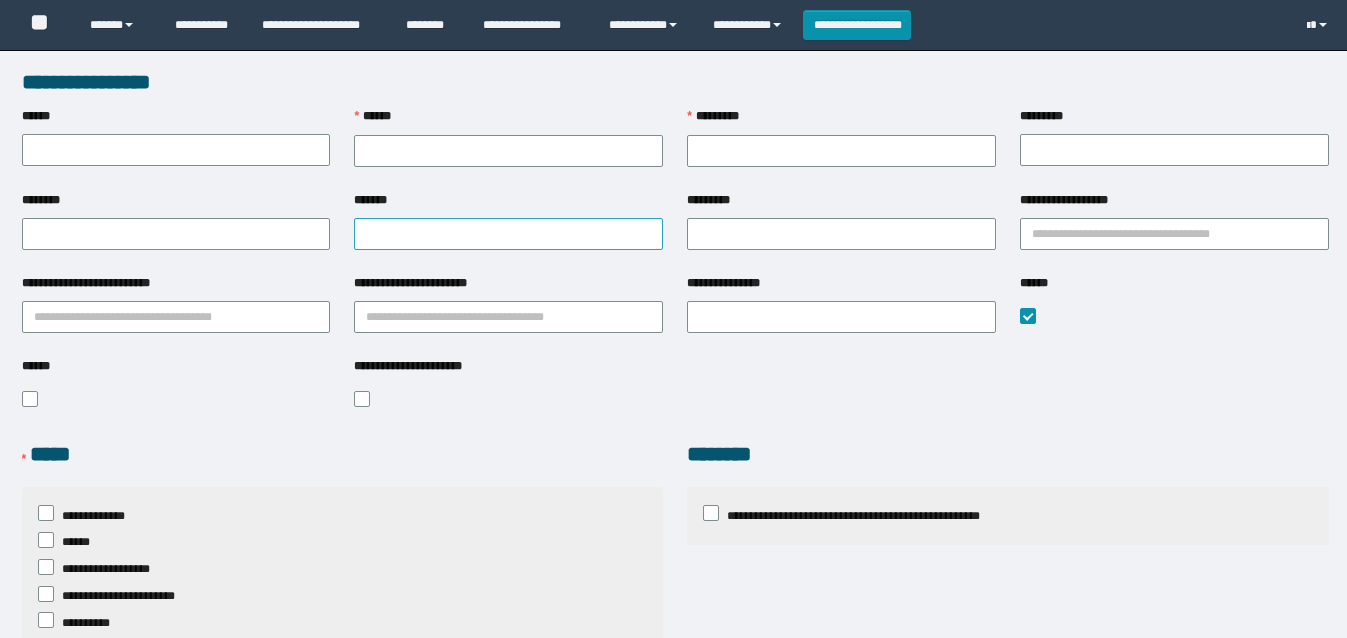 type on "**********" 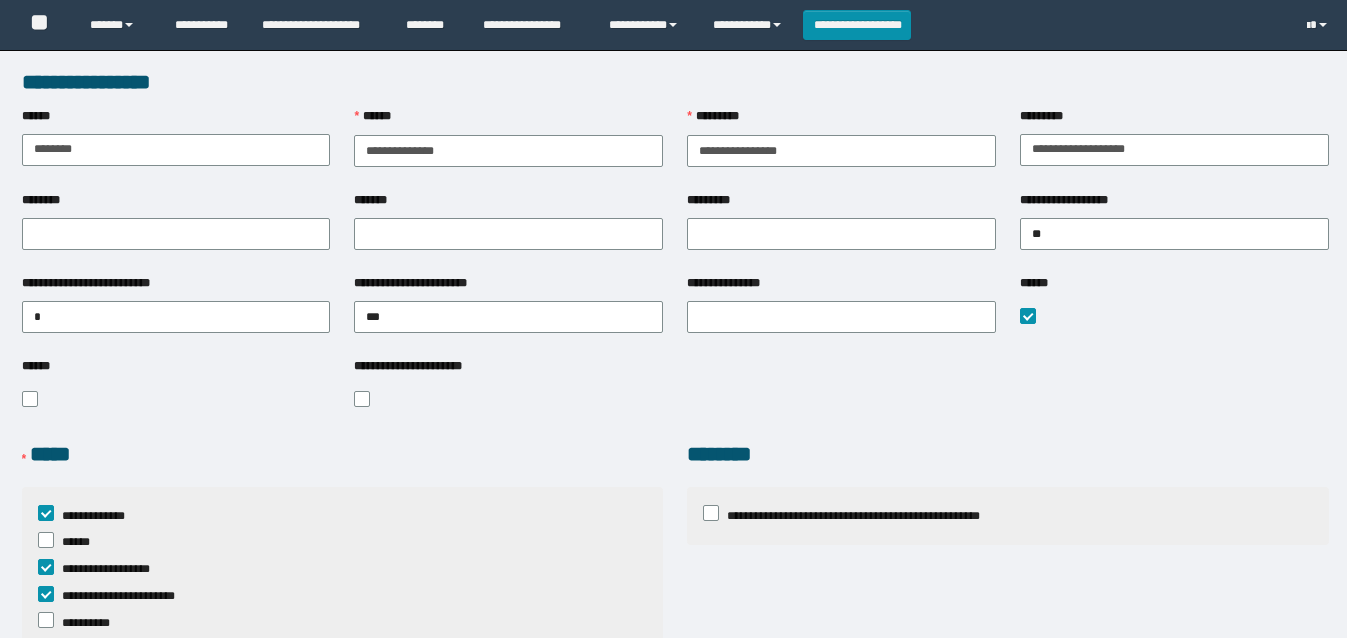 scroll, scrollTop: 0, scrollLeft: 0, axis: both 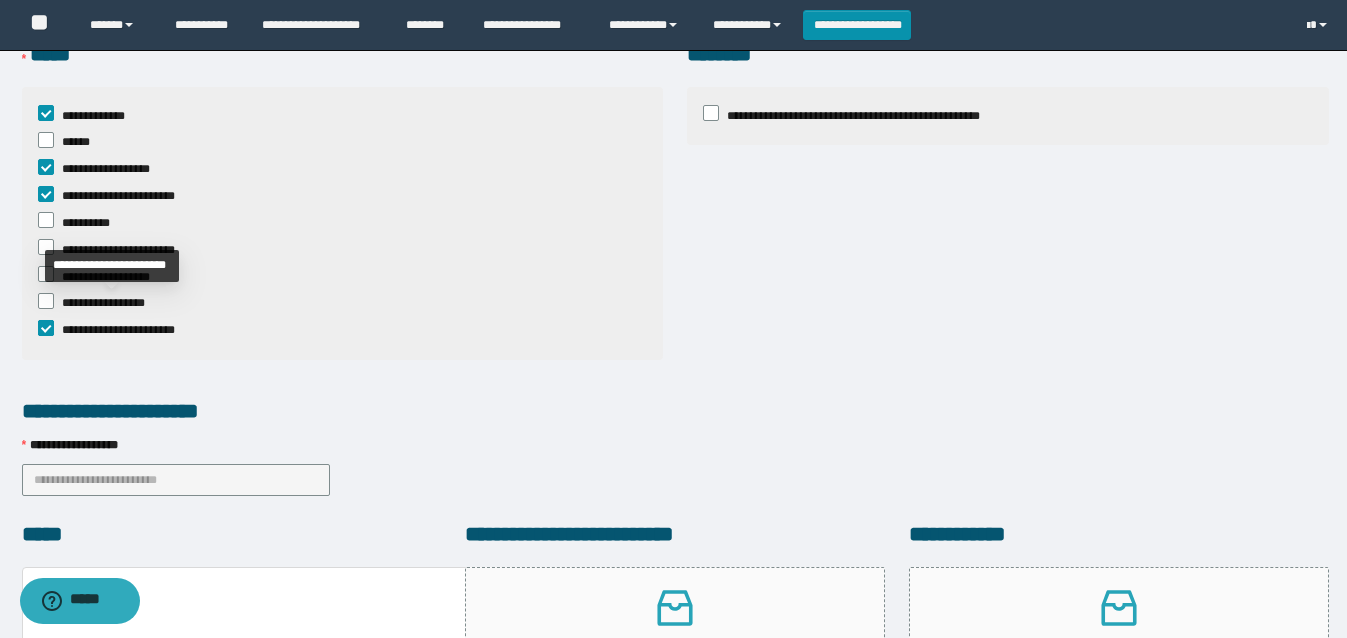 click at bounding box center (46, 328) 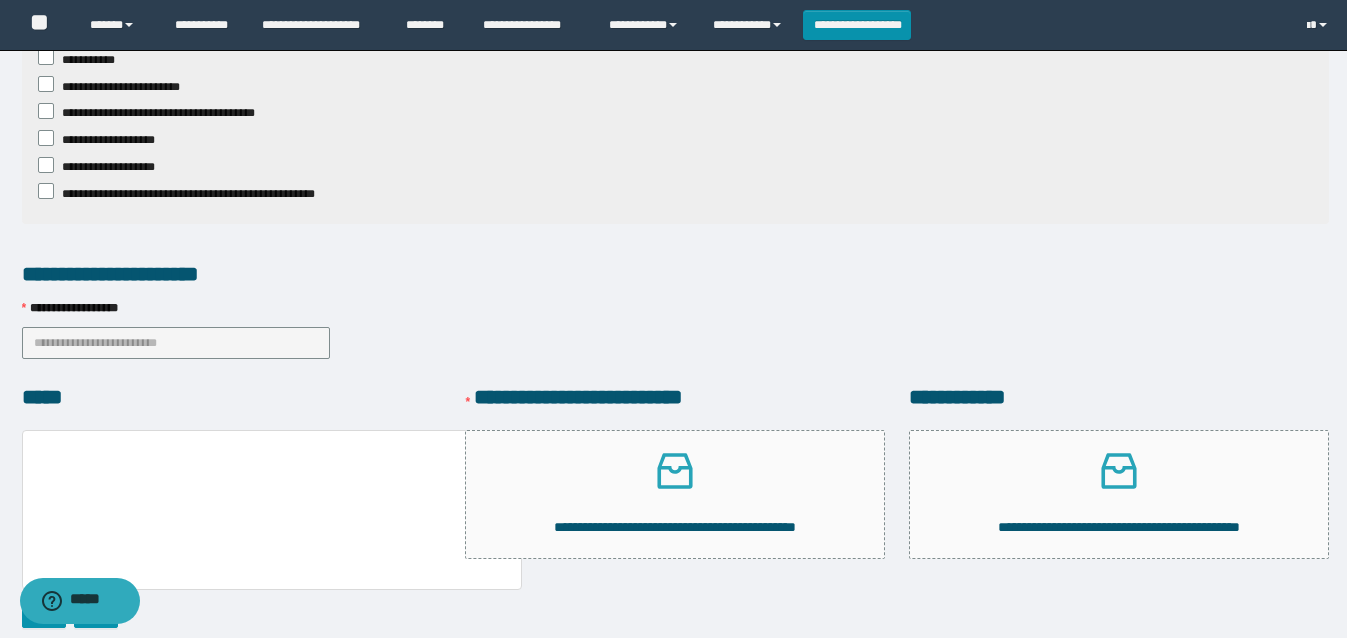 scroll, scrollTop: 1121, scrollLeft: 0, axis: vertical 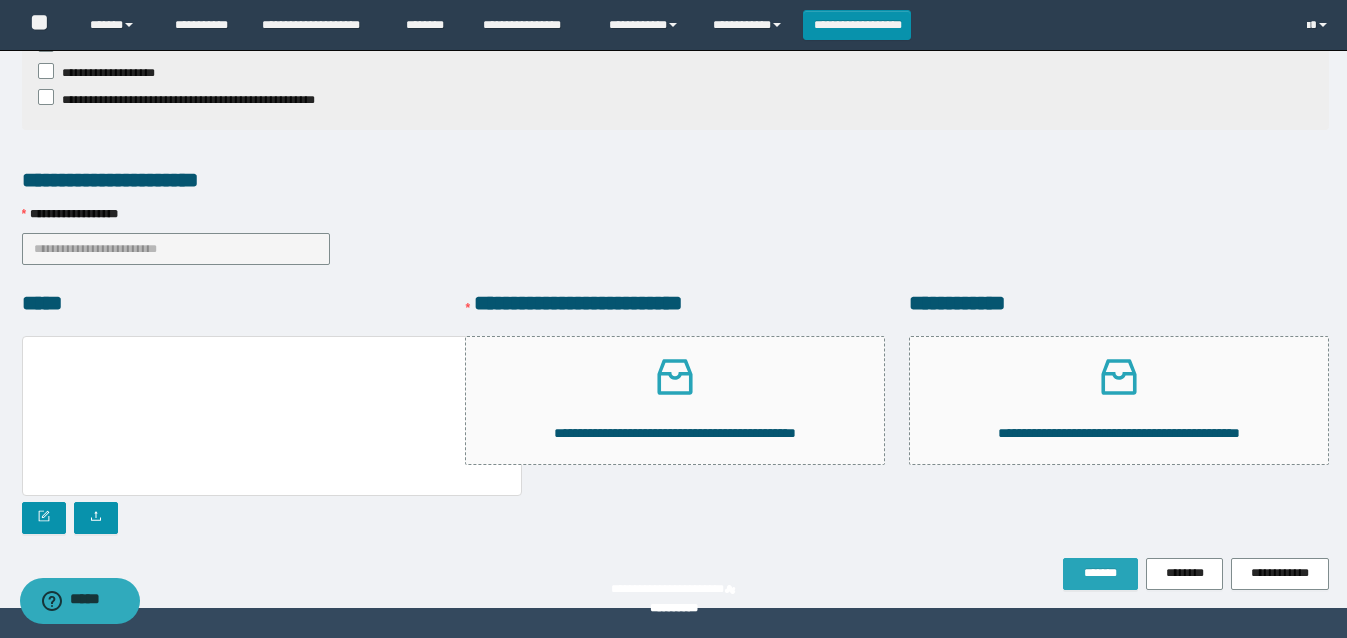 click on "*******" at bounding box center (1100, 573) 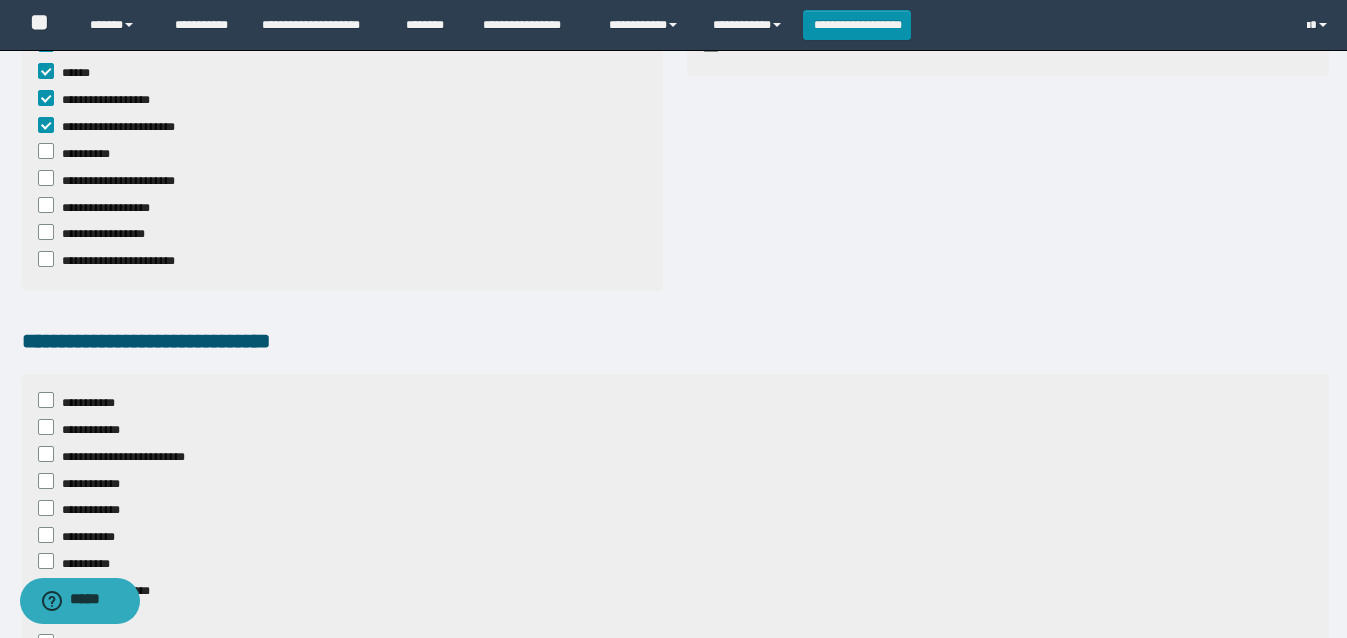 scroll, scrollTop: 421, scrollLeft: 0, axis: vertical 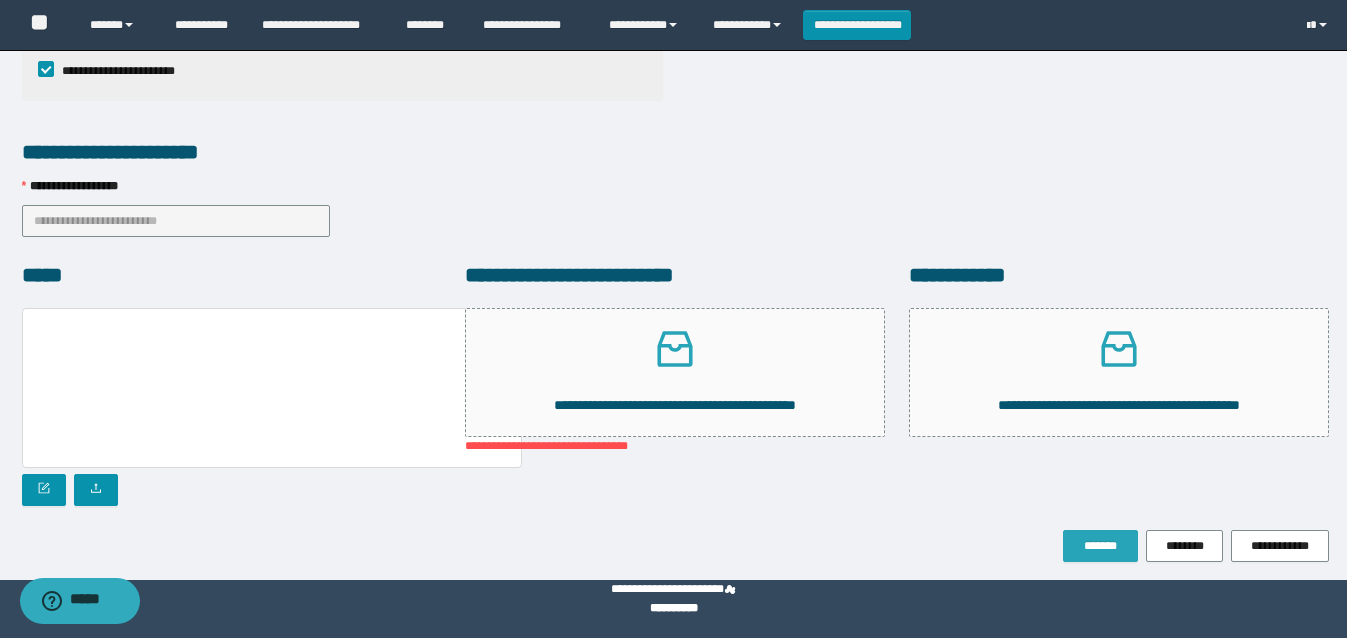 click on "*******" at bounding box center [1100, 546] 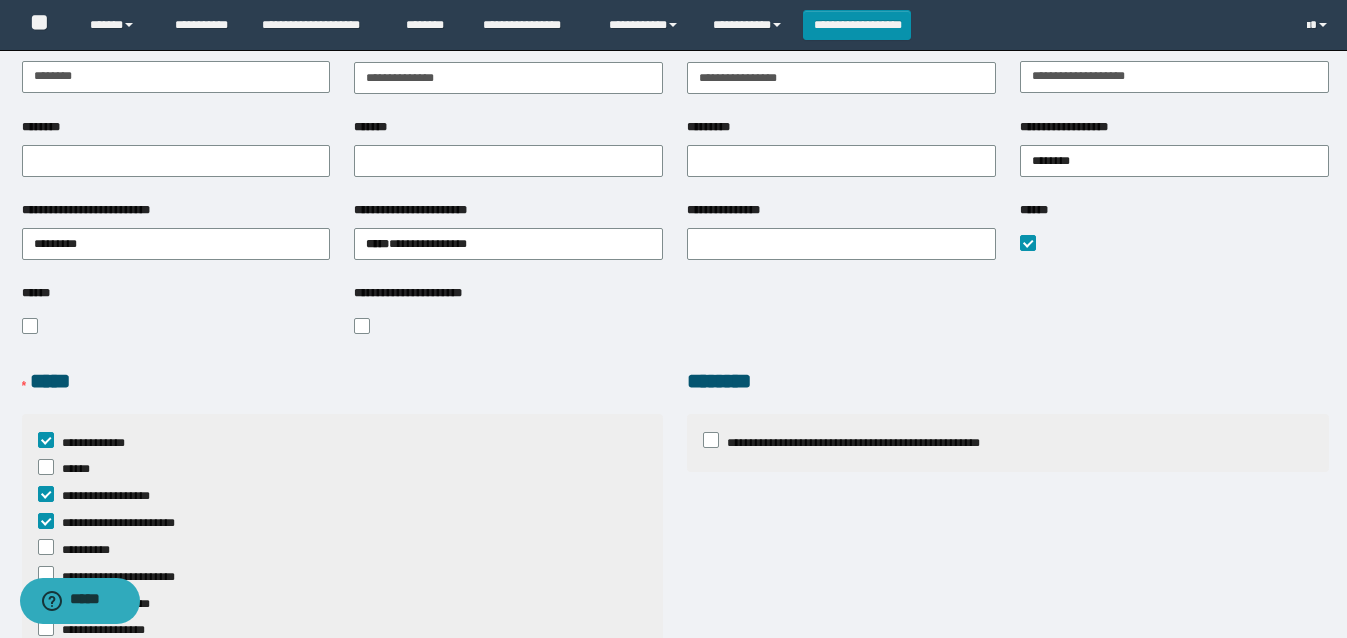 scroll, scrollTop: 0, scrollLeft: 0, axis: both 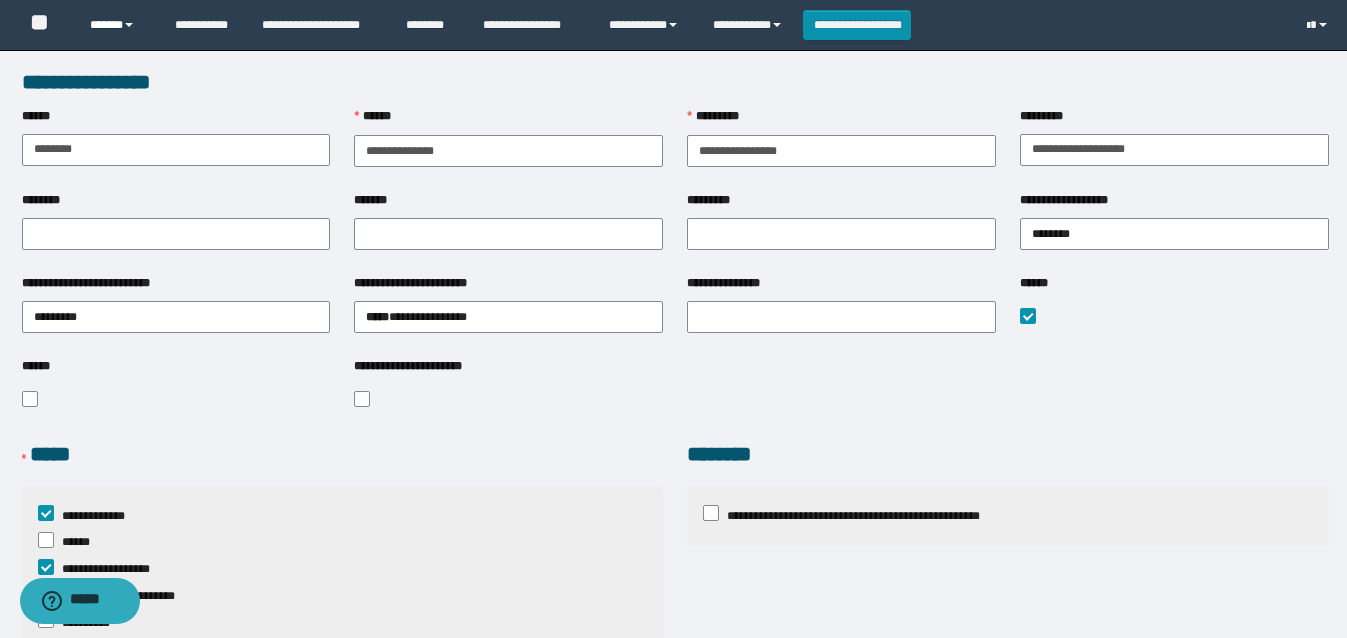 click on "******" at bounding box center [117, 25] 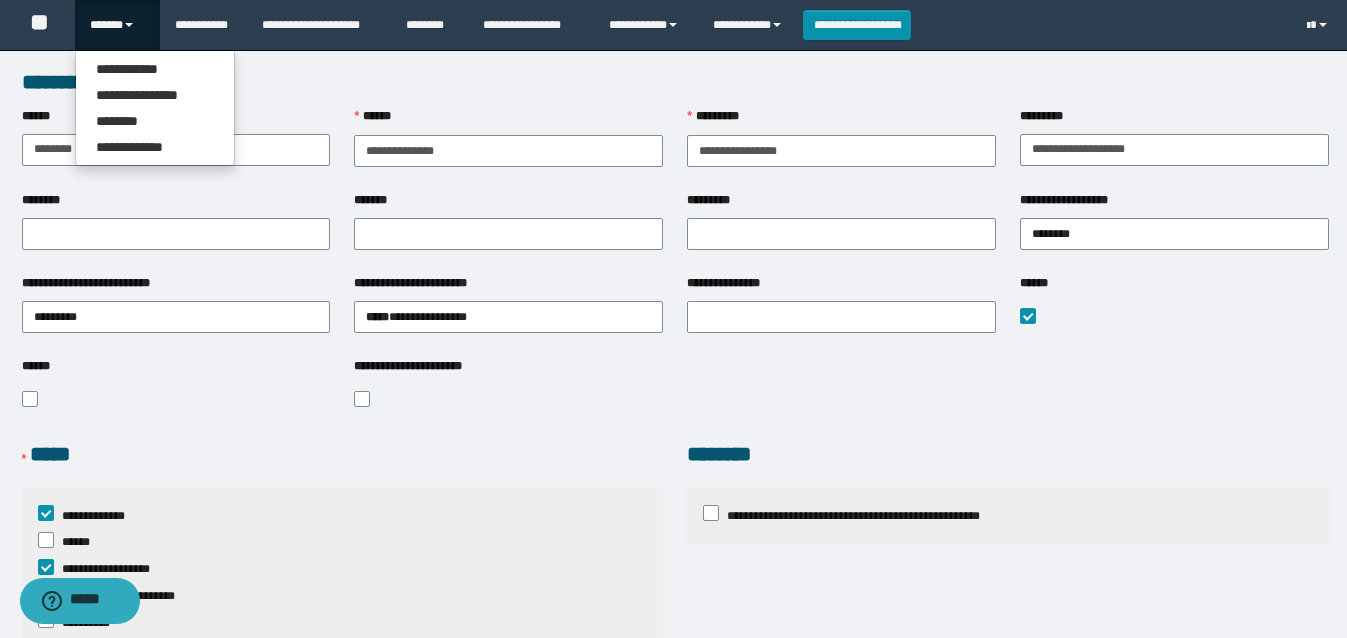 click on "******" at bounding box center [176, 370] 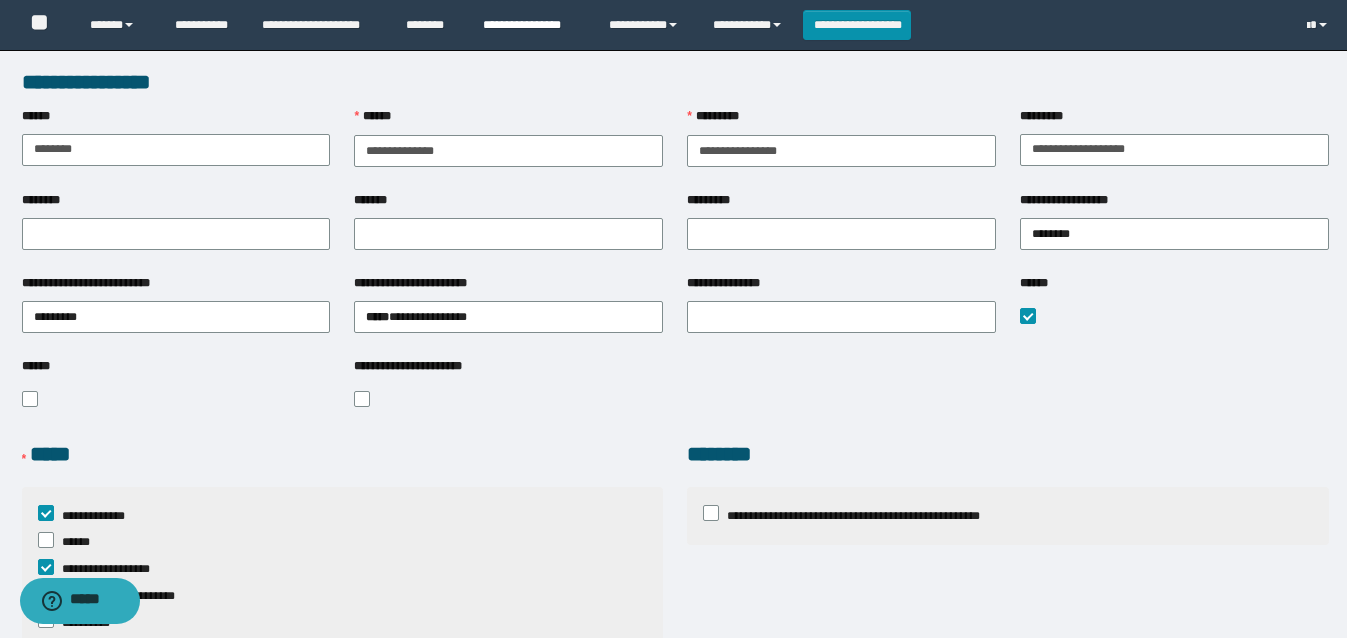 click on "**********" at bounding box center (531, 25) 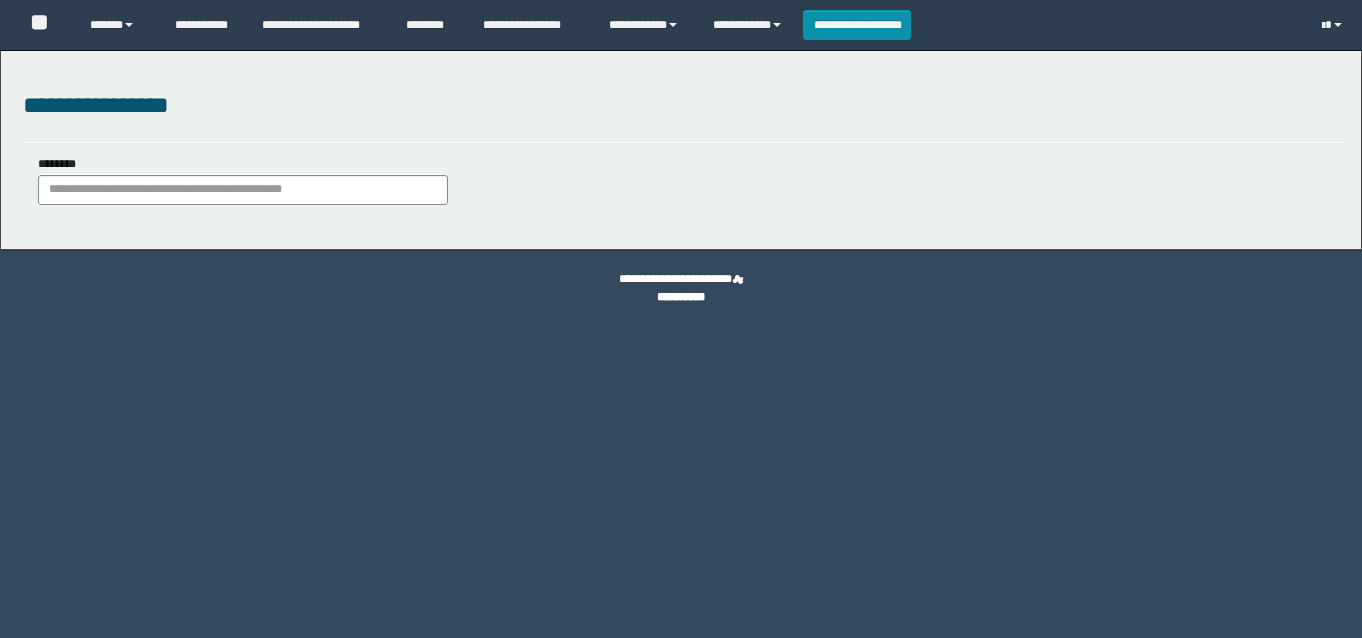 scroll, scrollTop: 0, scrollLeft: 0, axis: both 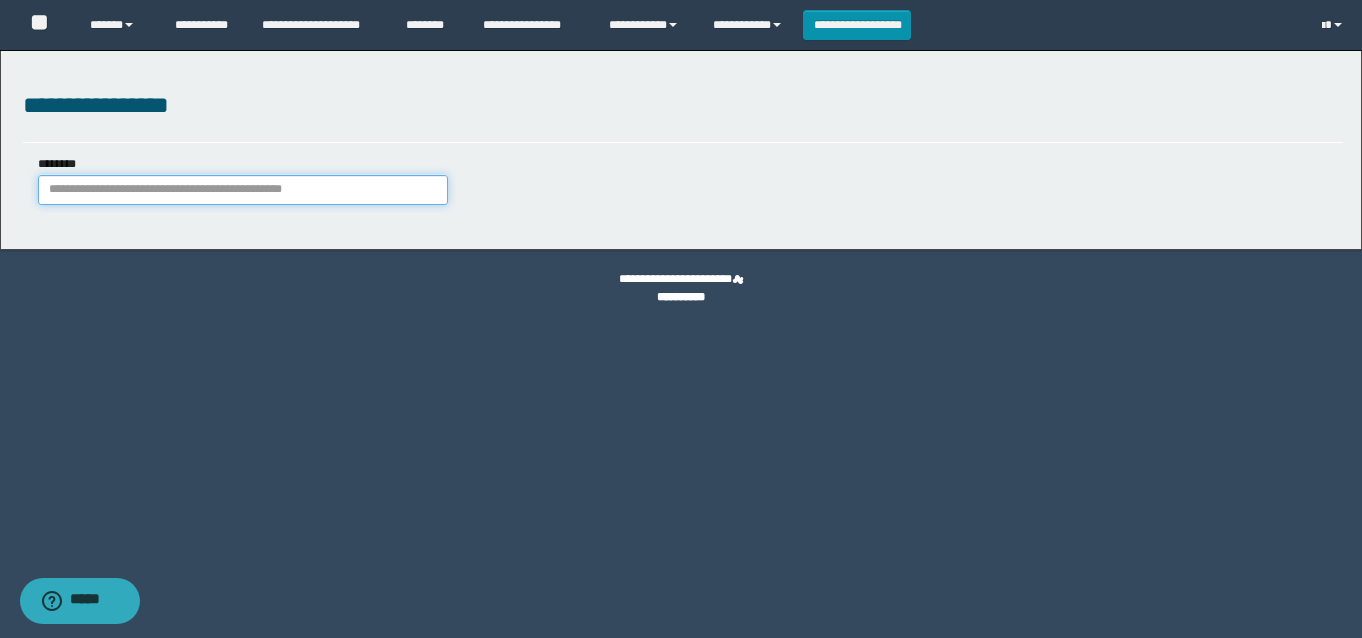 click on "********" at bounding box center [243, 190] 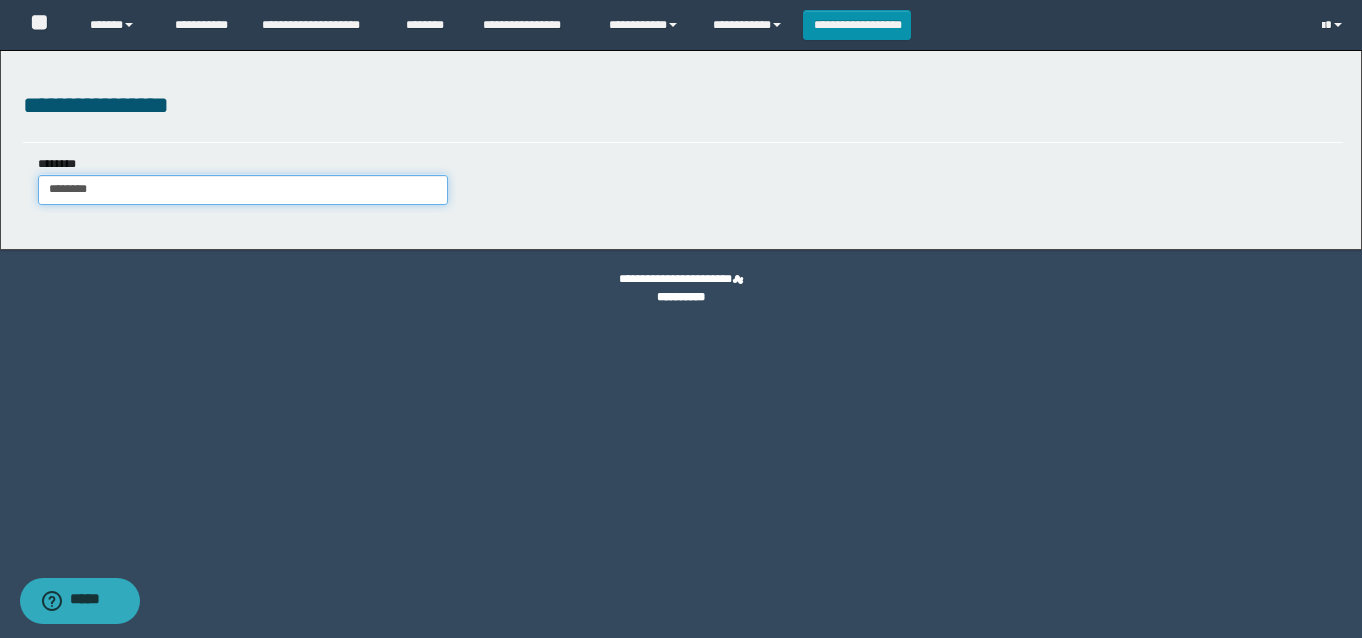 type on "********" 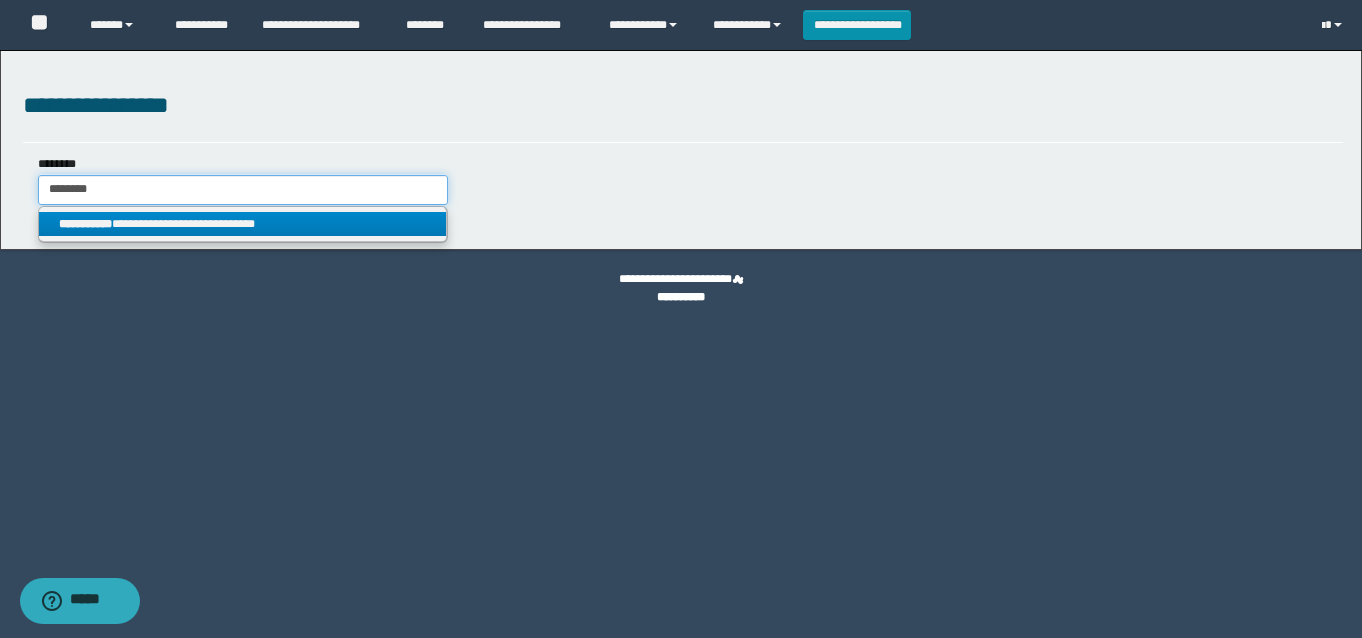 type on "********" 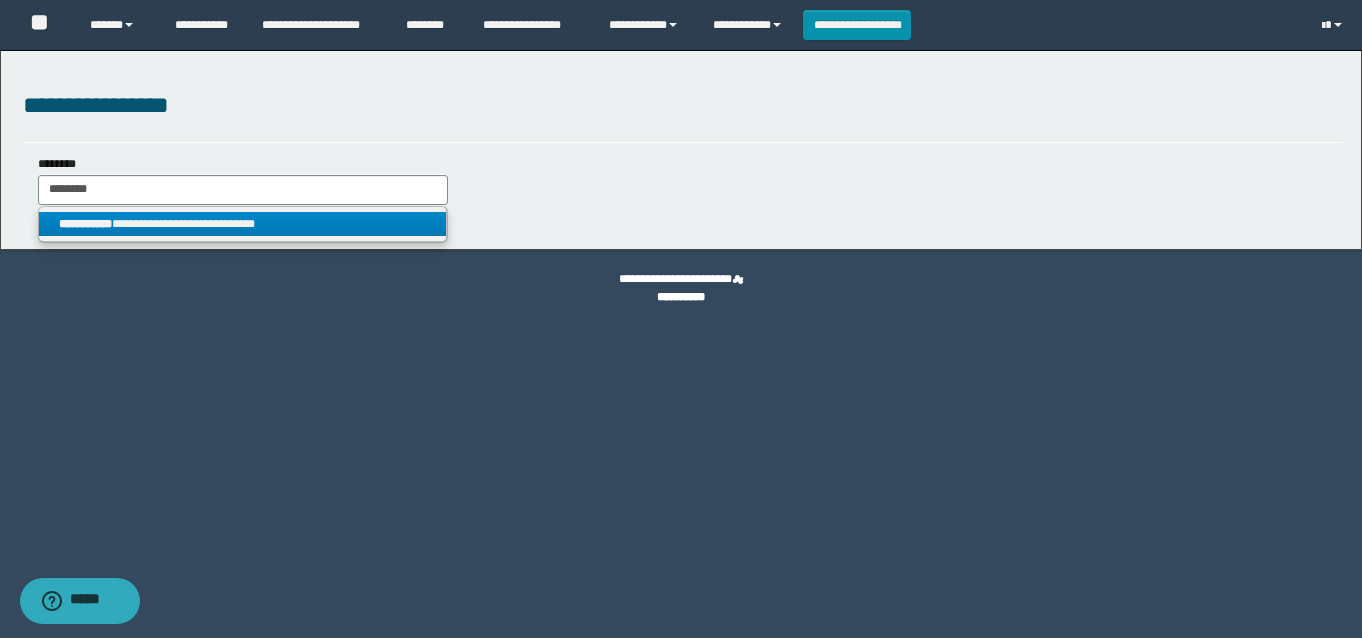 click on "**********" at bounding box center (242, 224) 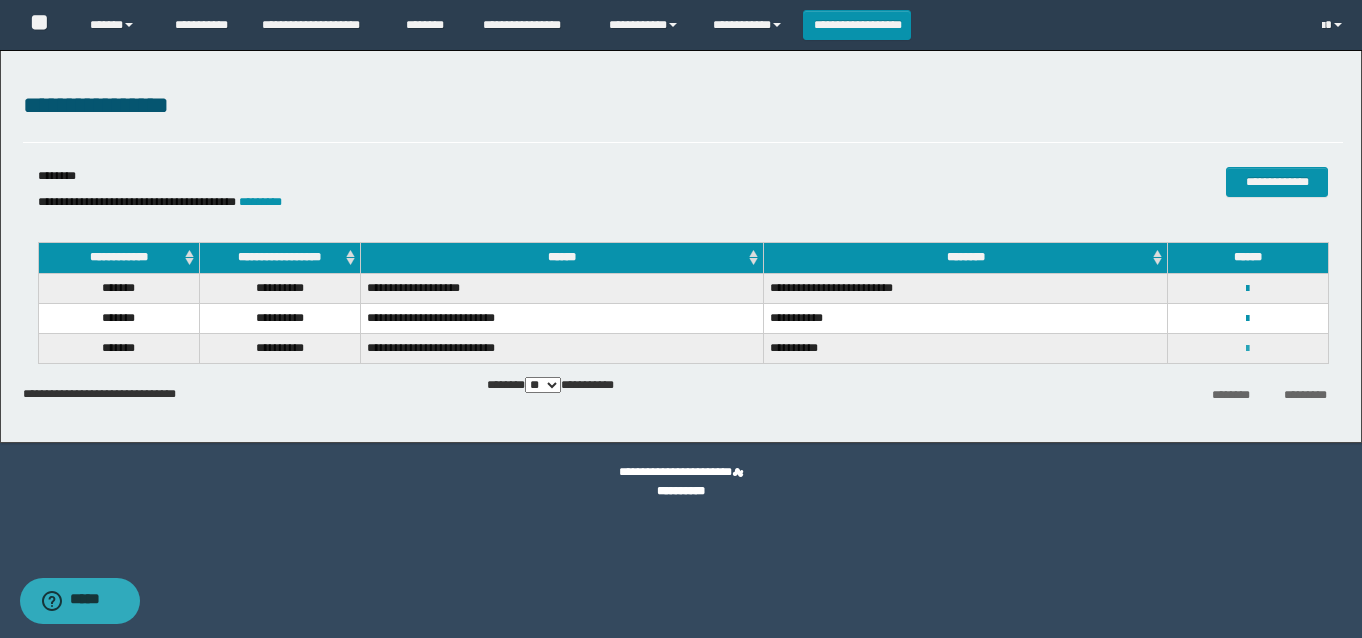 click at bounding box center [1247, 349] 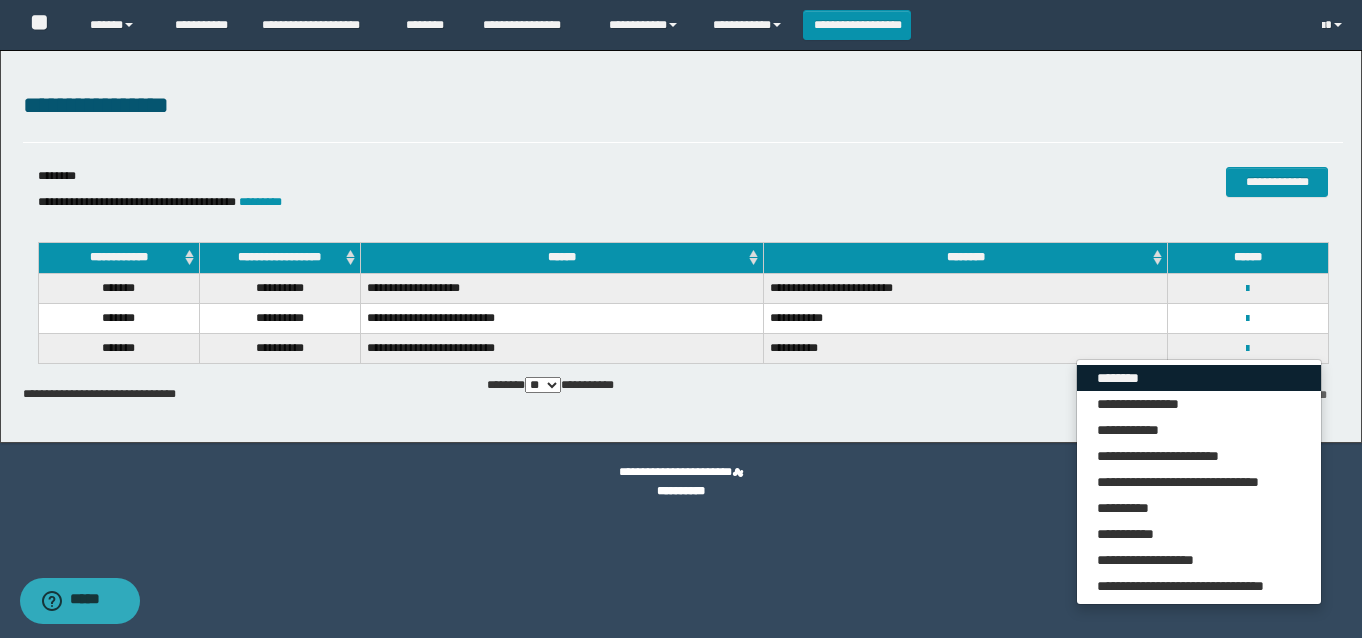 click on "********" at bounding box center [1199, 378] 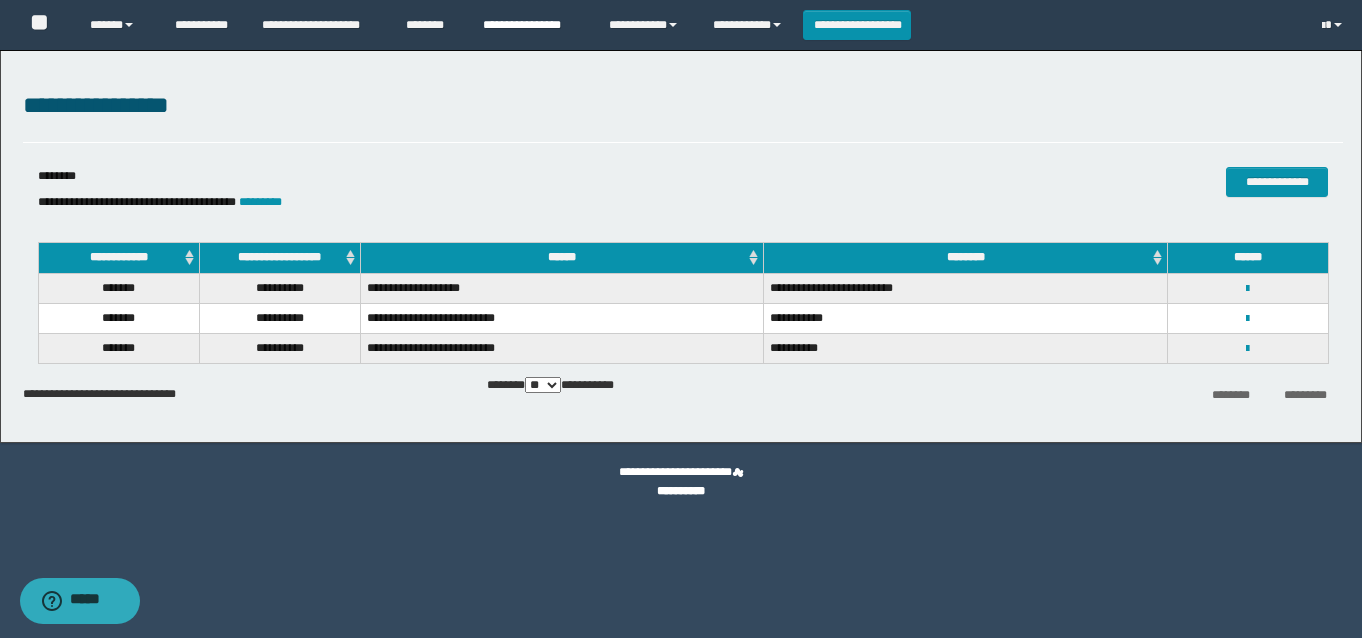 click on "**********" at bounding box center [531, 25] 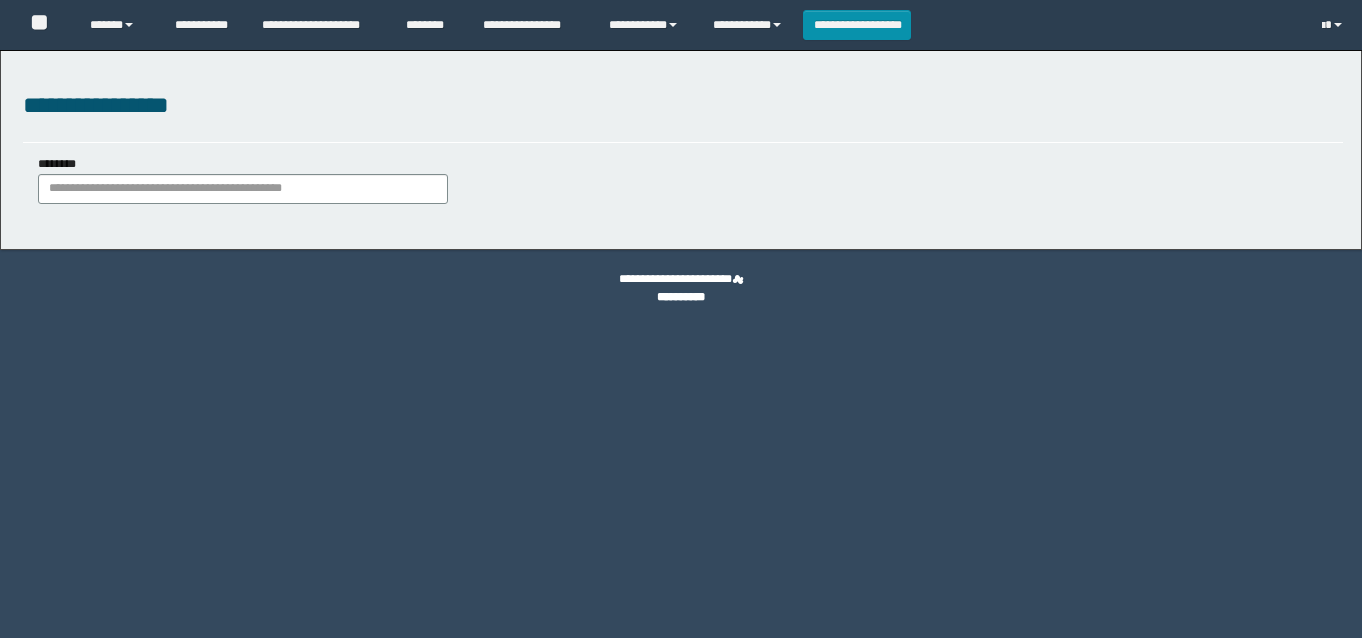 scroll, scrollTop: 0, scrollLeft: 0, axis: both 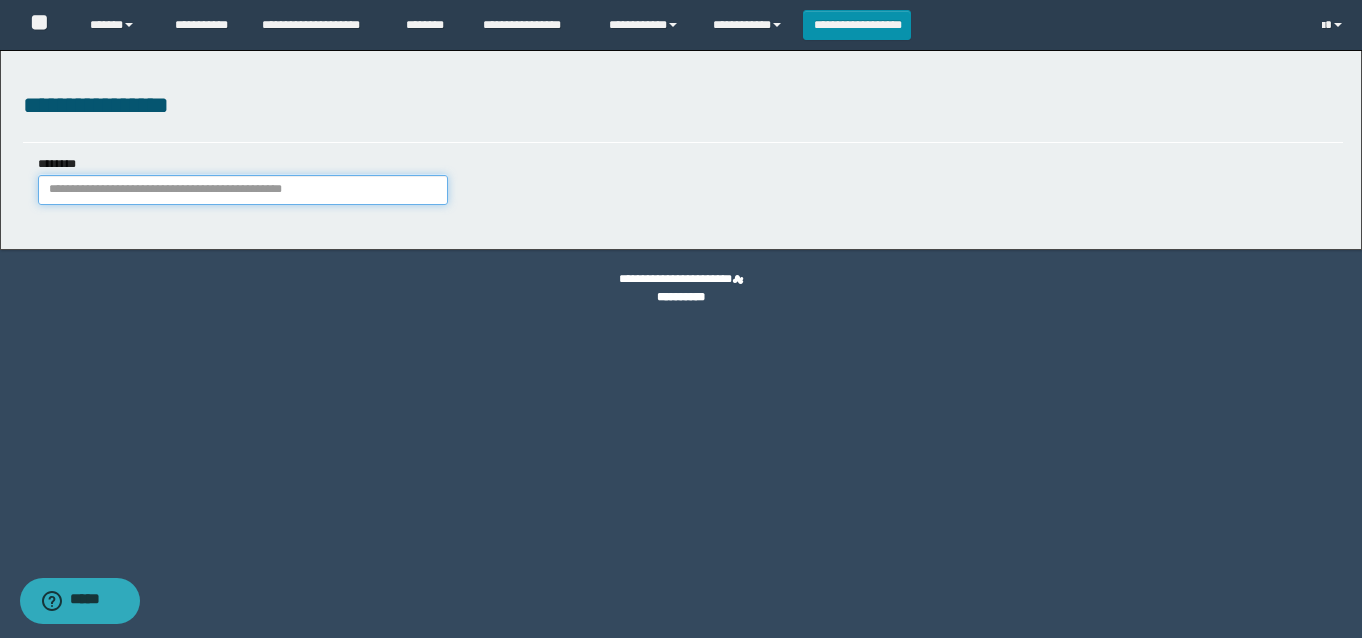 click on "********" at bounding box center (243, 190) 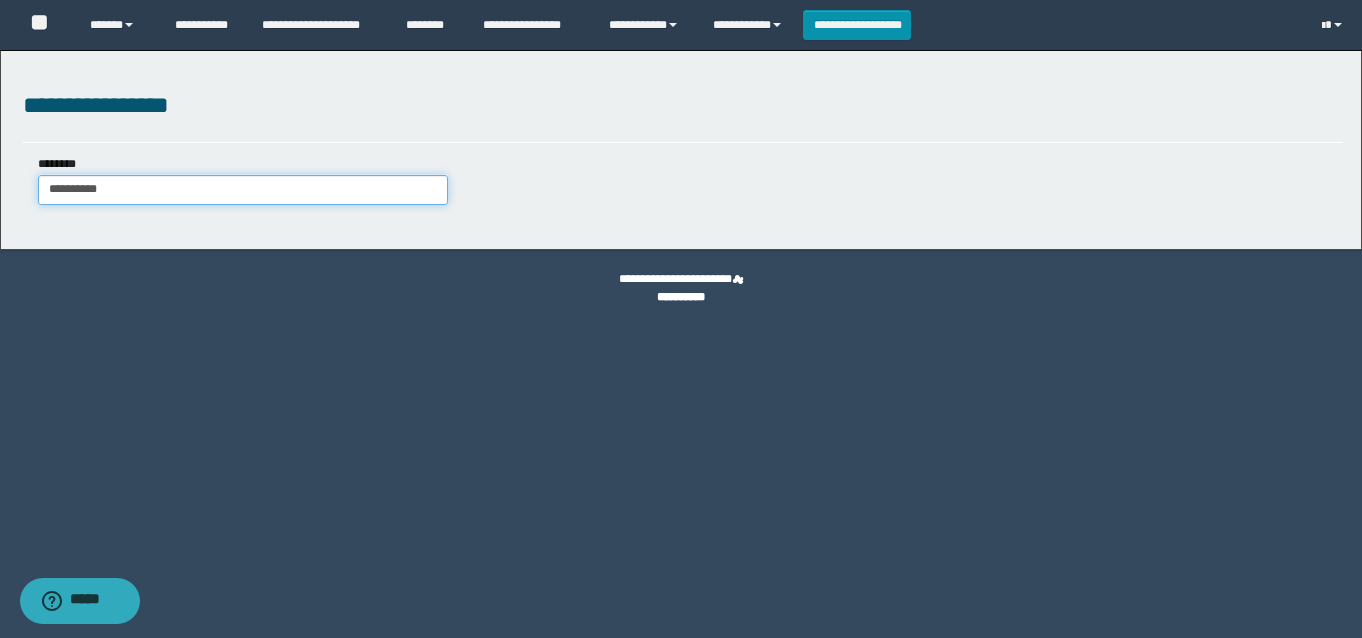 type on "**********" 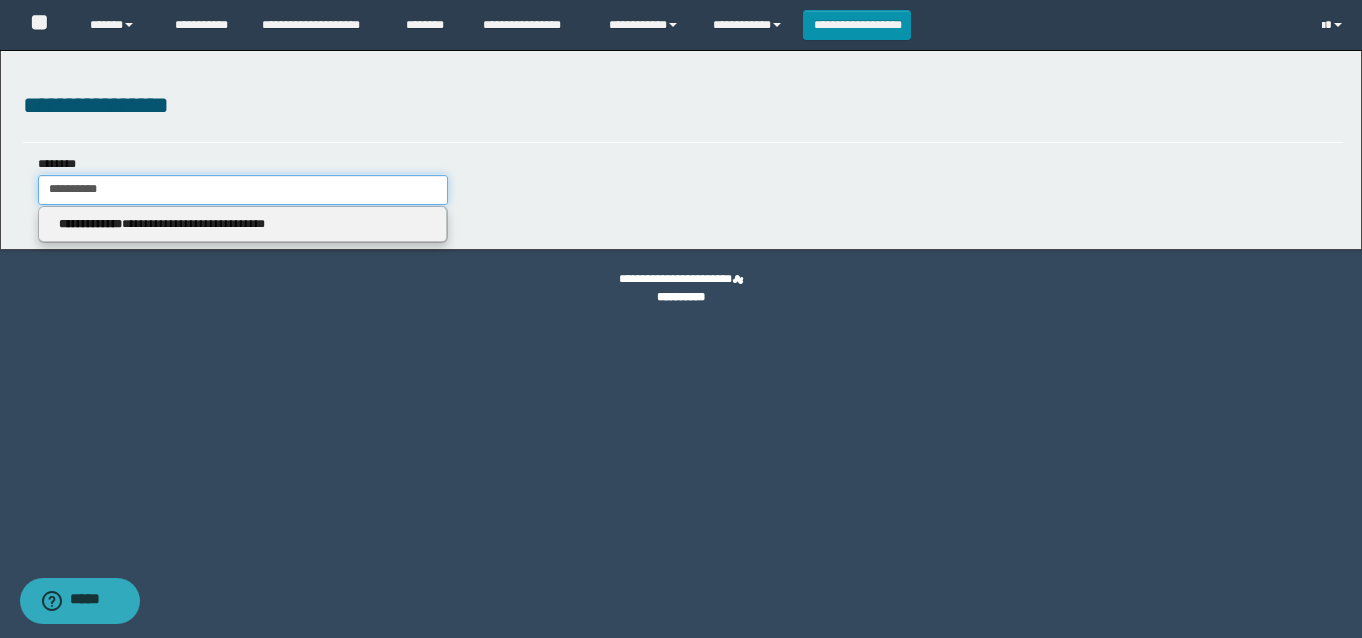 type on "**********" 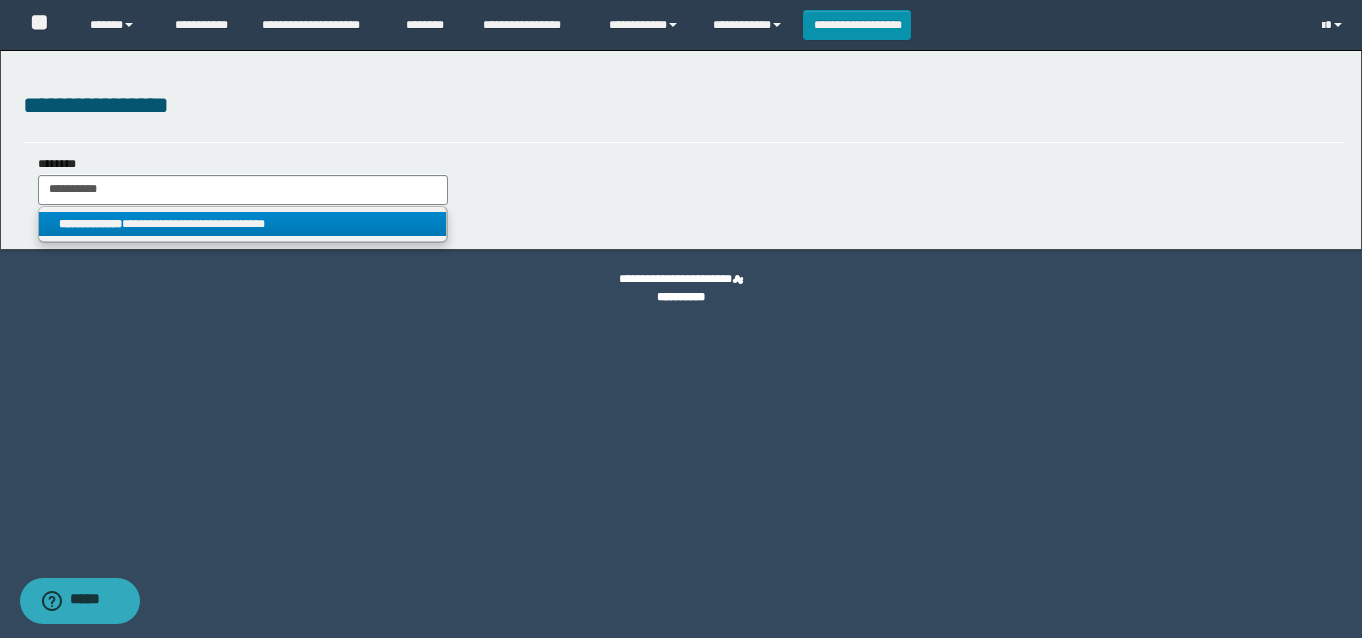click on "**********" at bounding box center [242, 224] 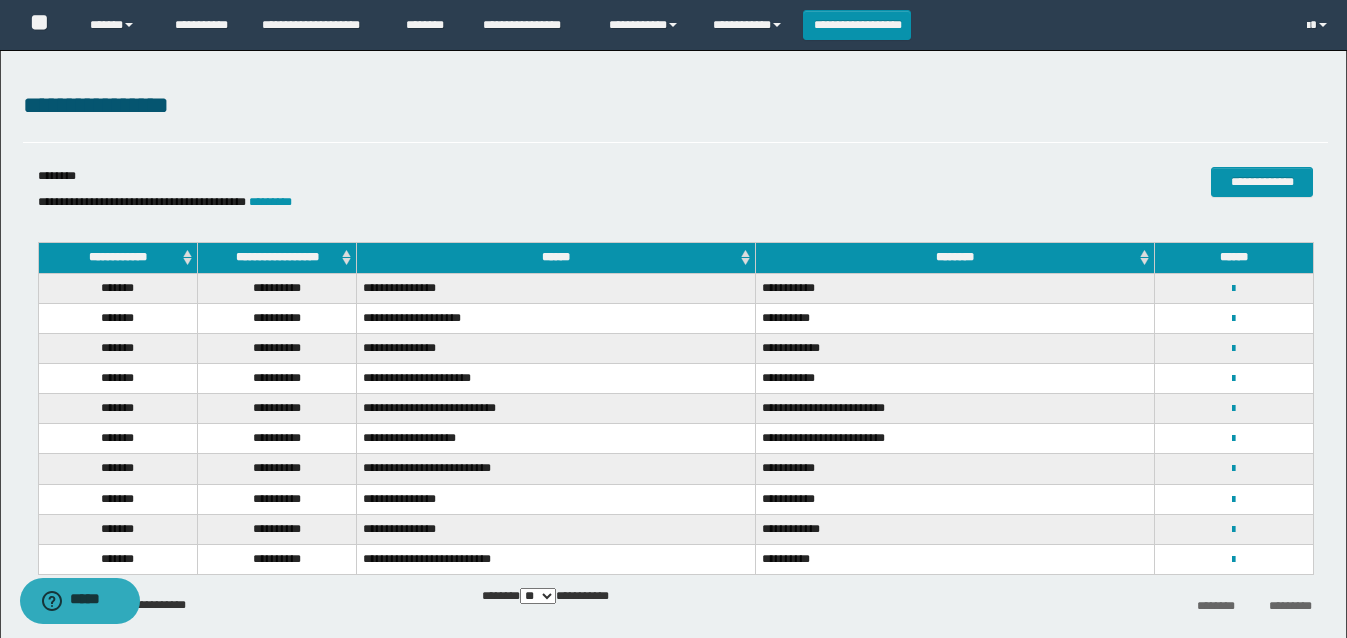 scroll, scrollTop: 93, scrollLeft: 0, axis: vertical 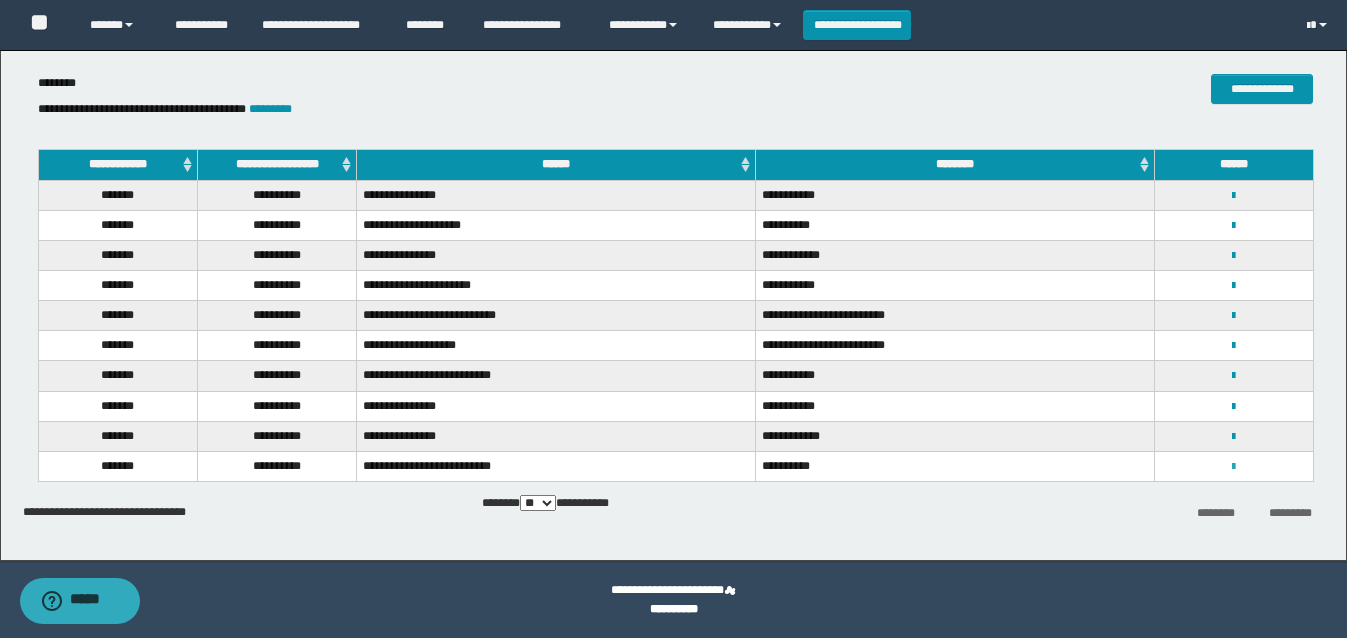 click at bounding box center [1233, 467] 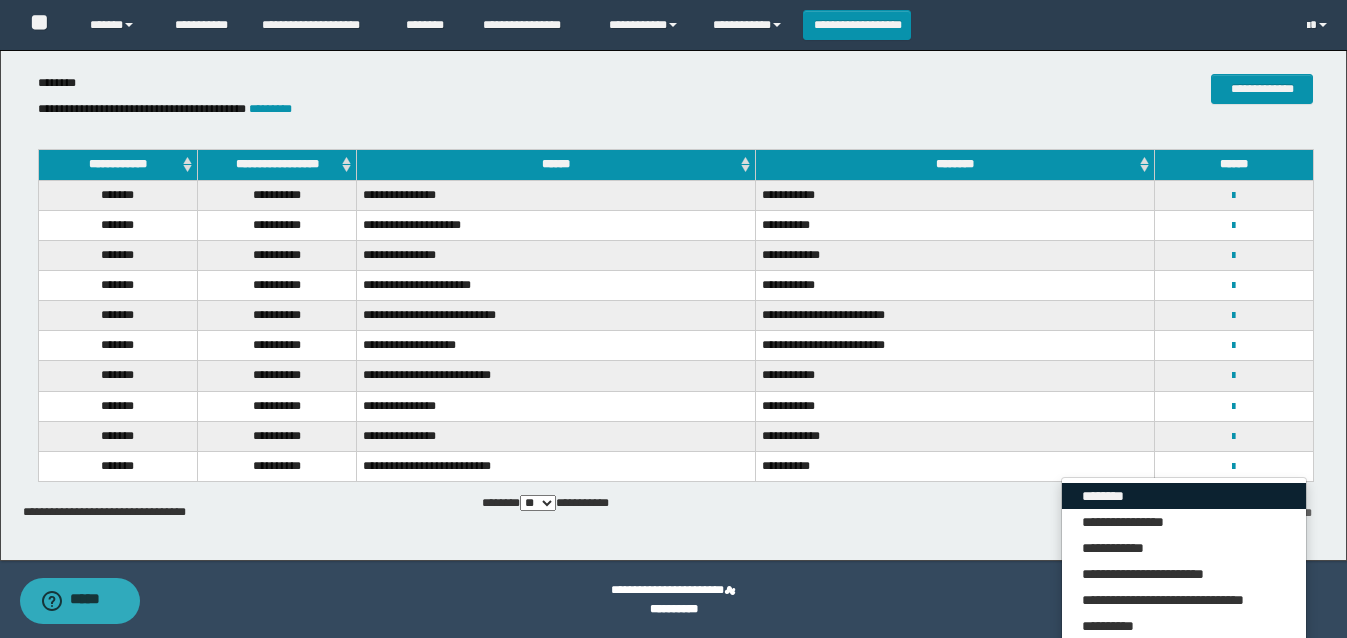 click on "********" at bounding box center [1184, 496] 